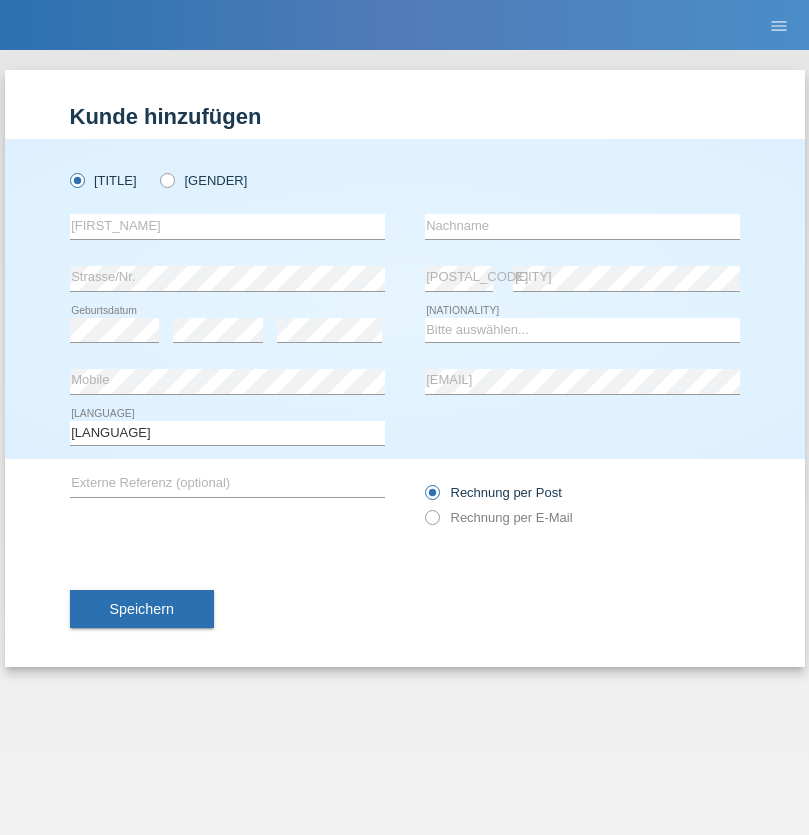 scroll, scrollTop: 0, scrollLeft: 0, axis: both 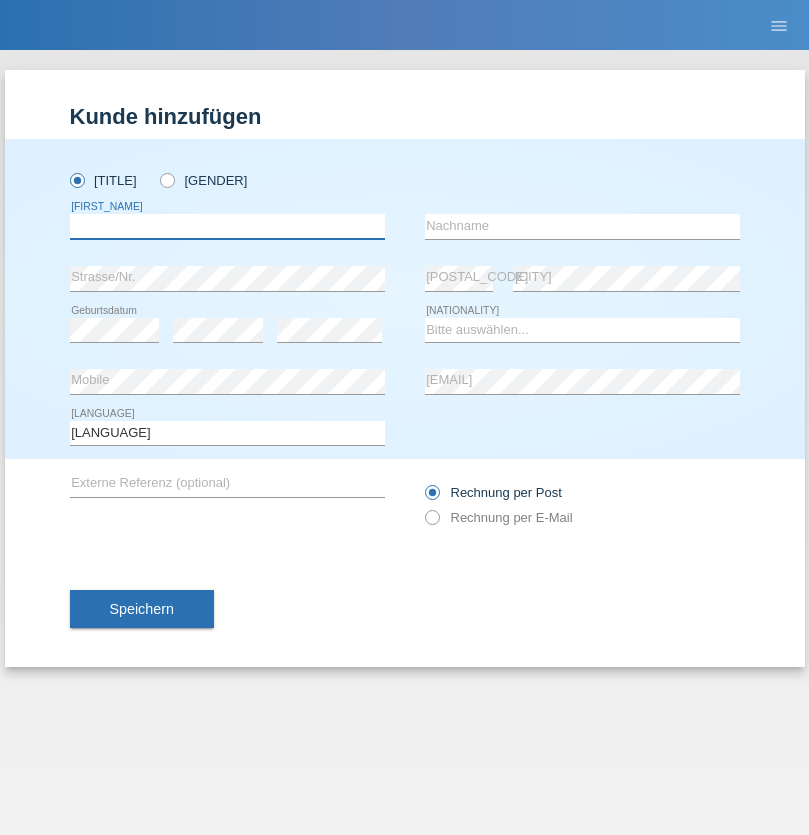 click at bounding box center [227, 226] 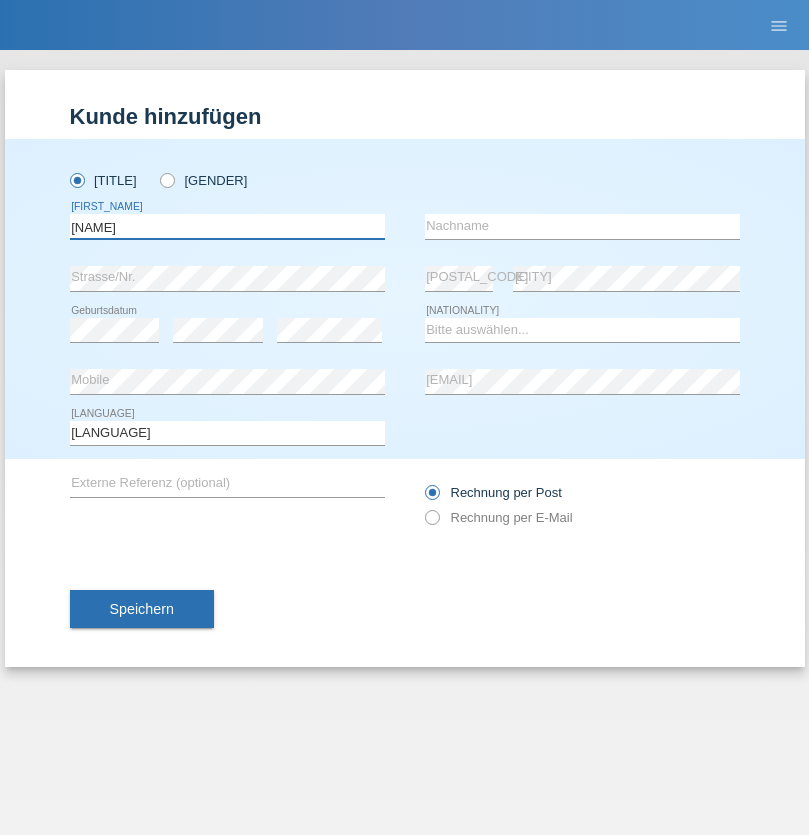 type on "[NAME]" 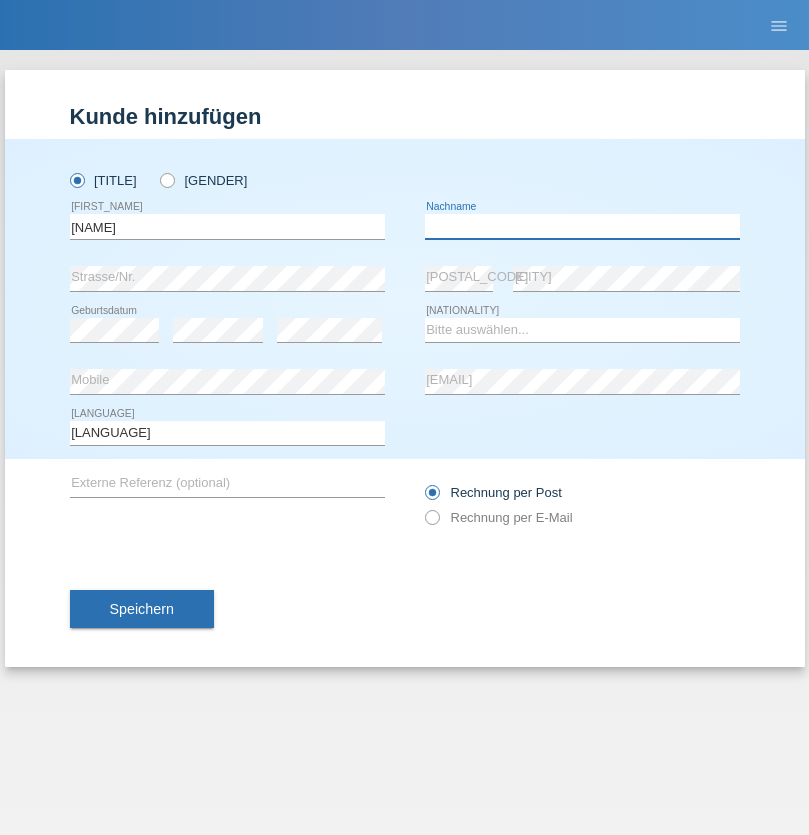 click at bounding box center [582, 226] 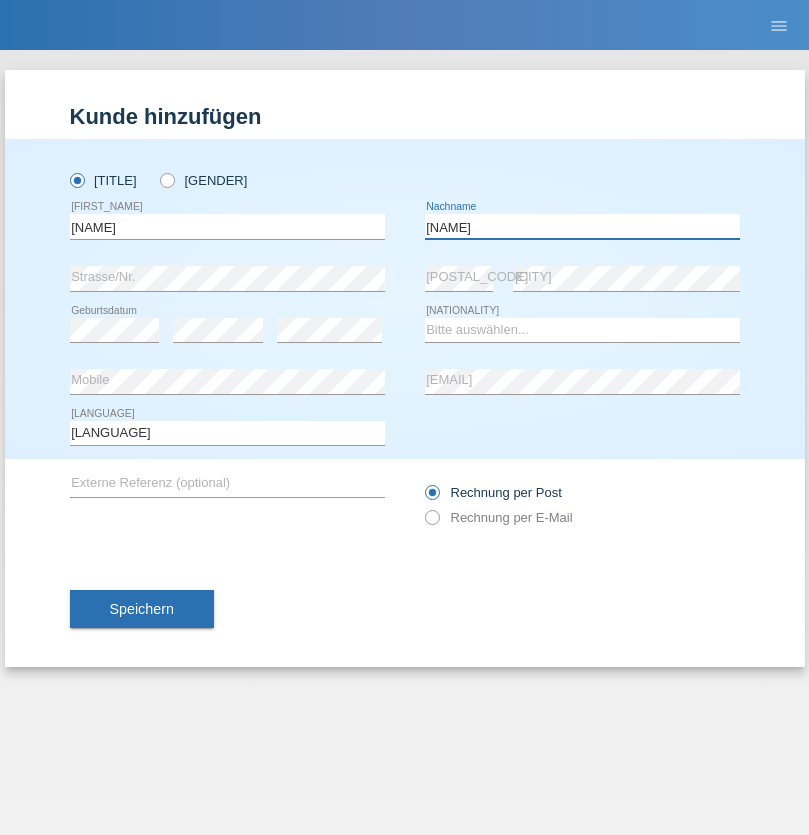 type on "Necip" 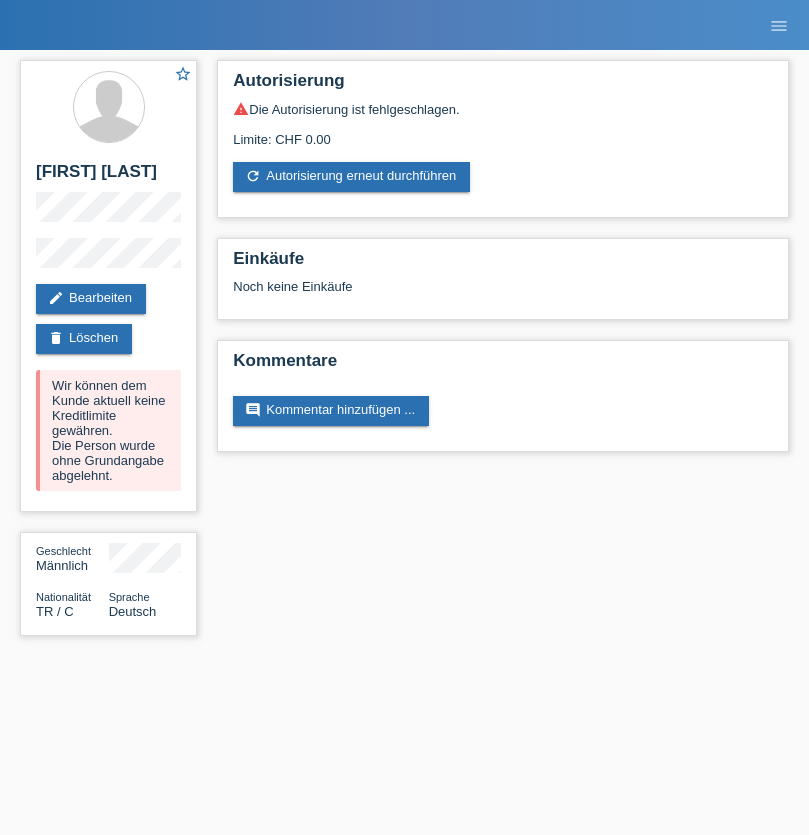 scroll, scrollTop: 0, scrollLeft: 0, axis: both 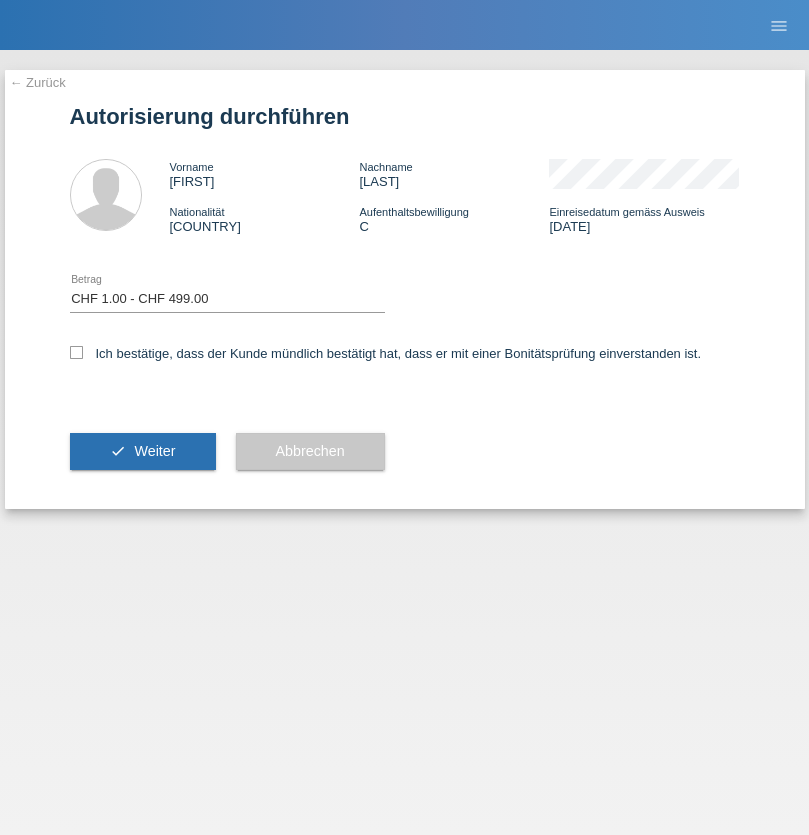 checkbox on "true" 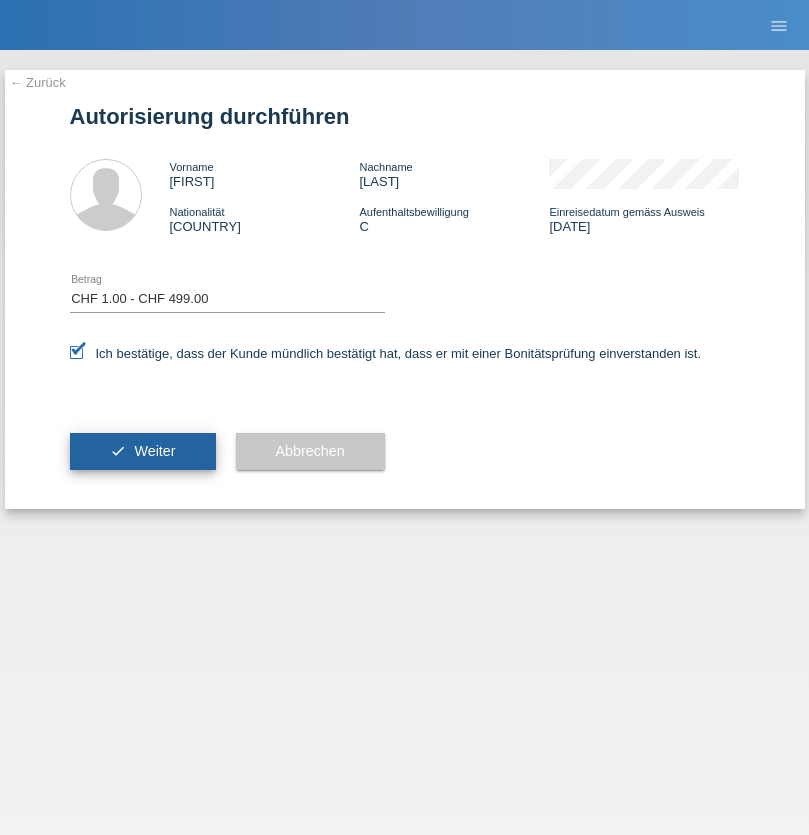 click on "Weiter" at bounding box center (154, 451) 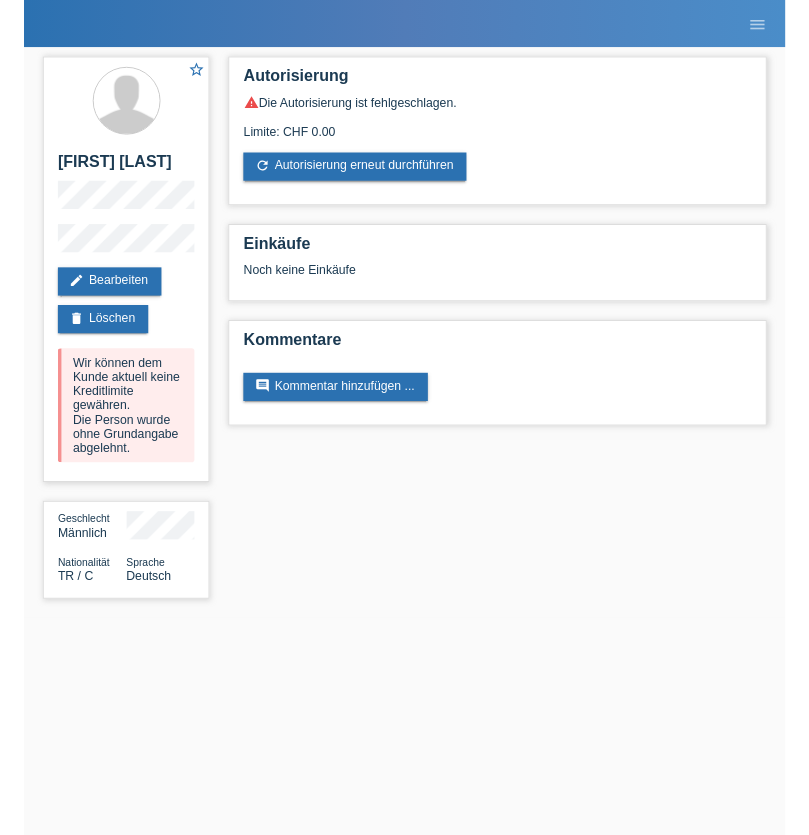 scroll, scrollTop: 0, scrollLeft: 0, axis: both 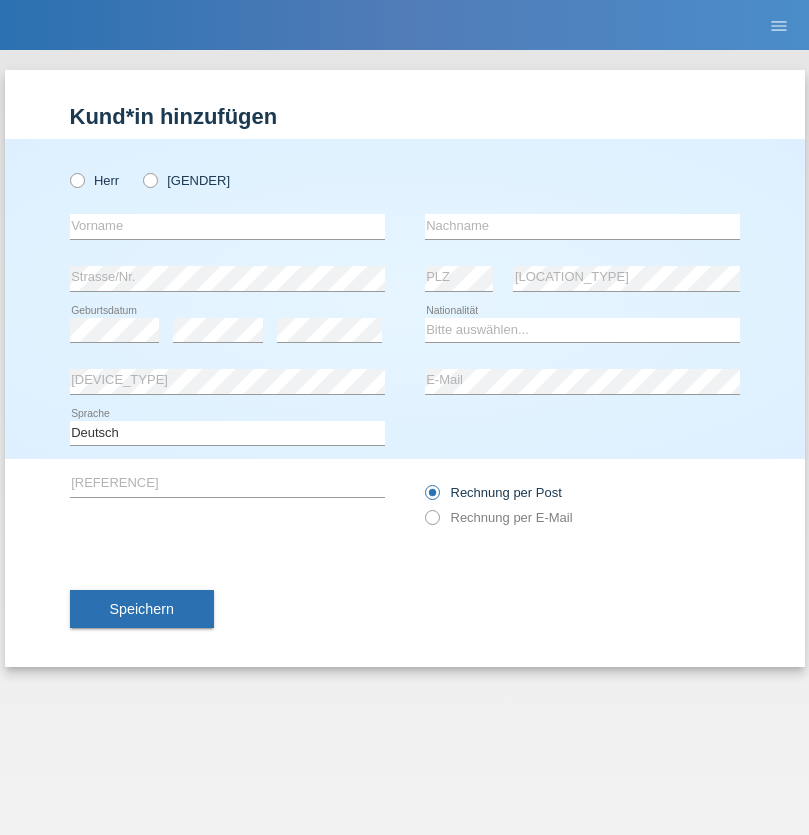 radio on "true" 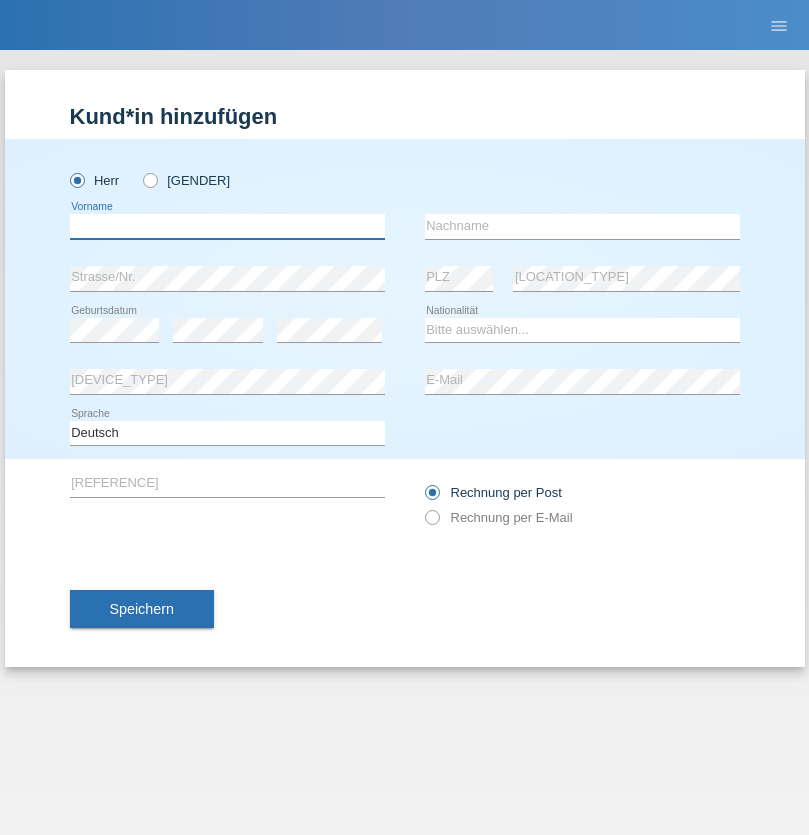 click at bounding box center (227, 226) 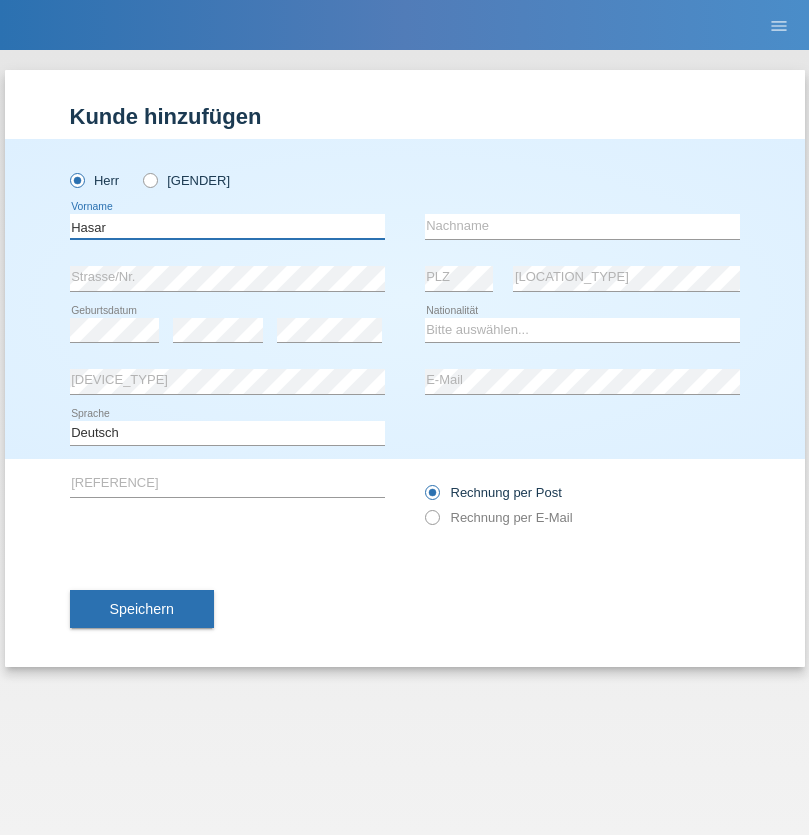 type on "Hasar" 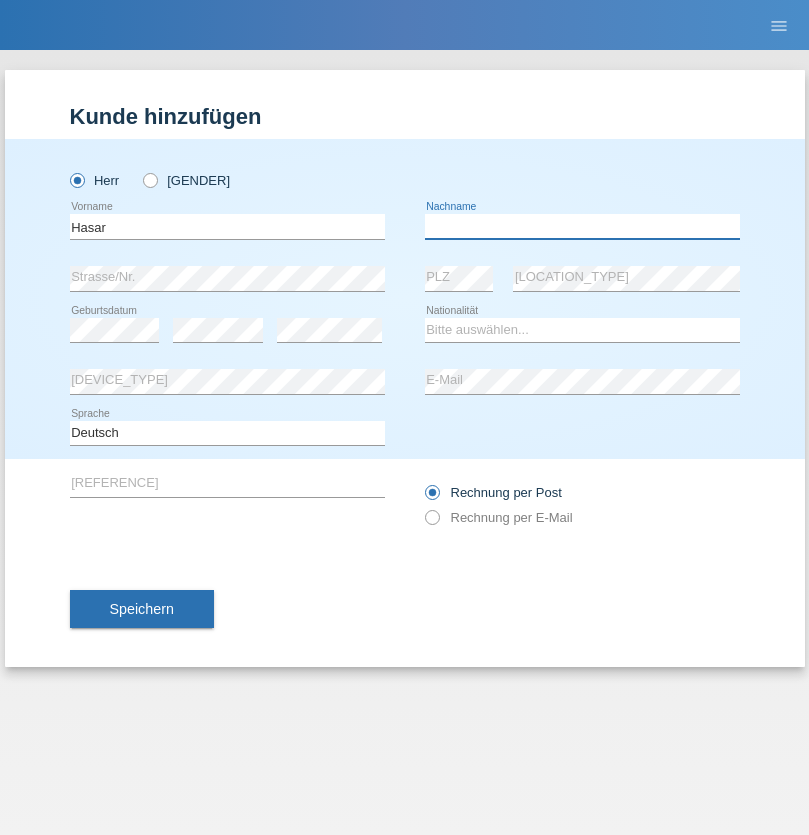 click at bounding box center [582, 226] 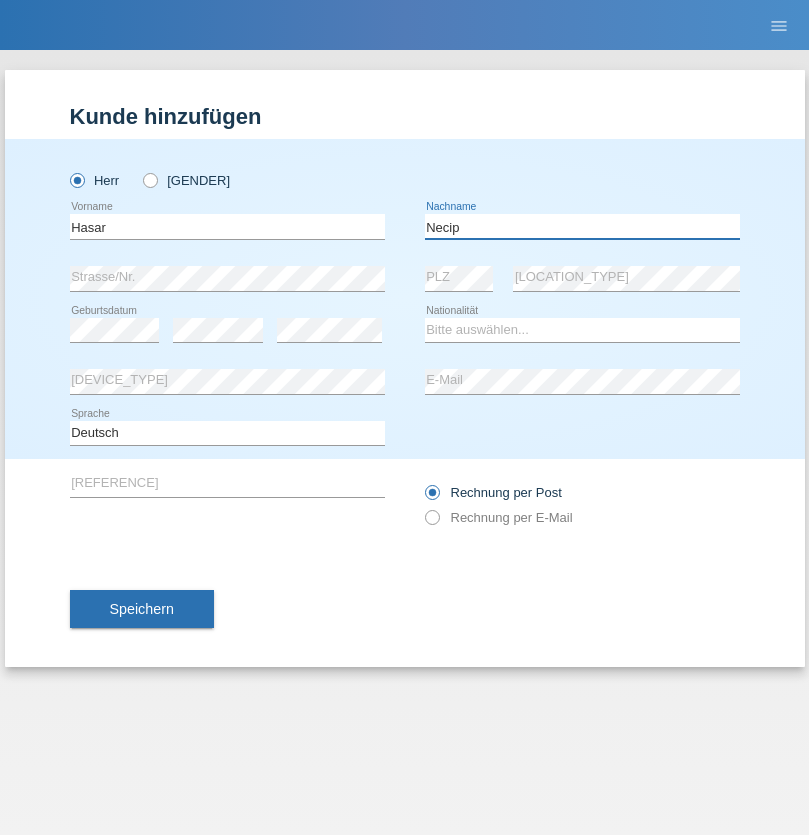 type on "Necip" 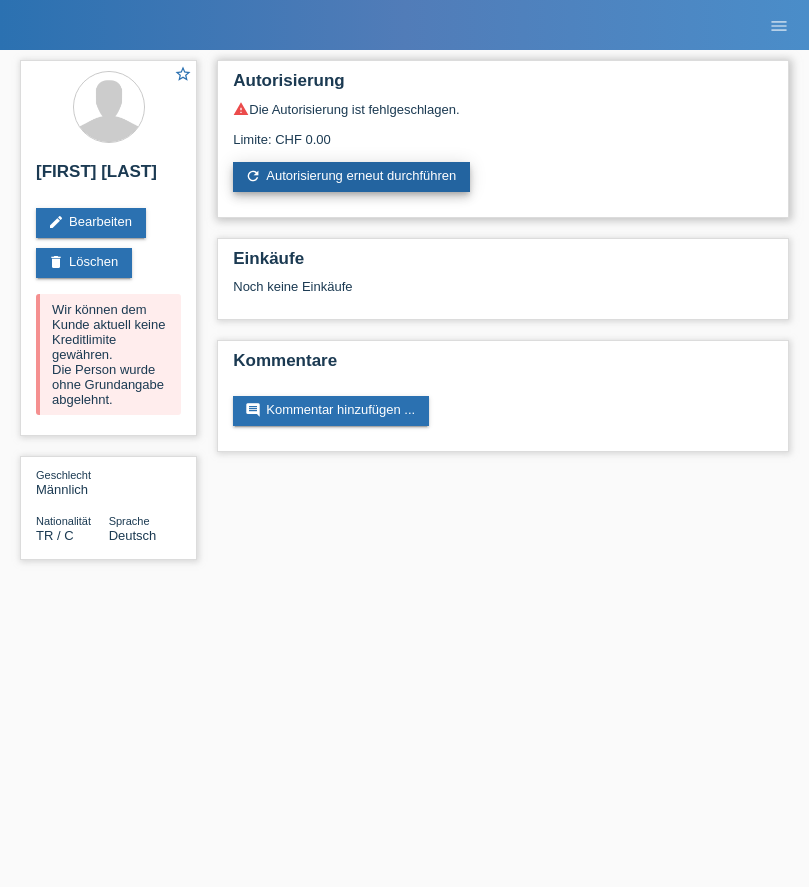 click on "refresh  Autorisierung erneut durchführen" at bounding box center [351, 177] 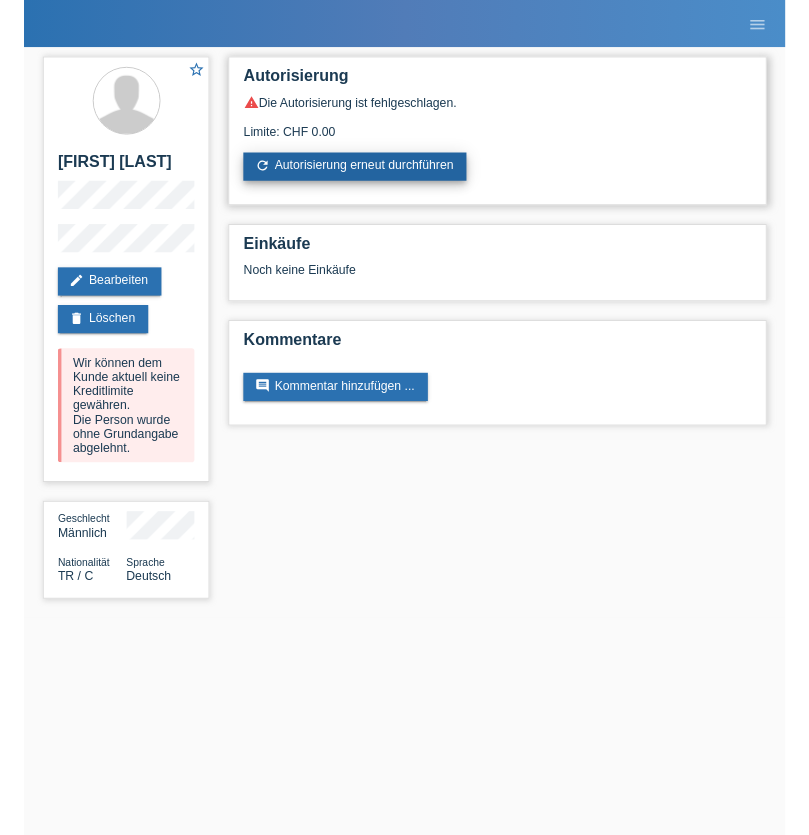 scroll, scrollTop: 0, scrollLeft: 0, axis: both 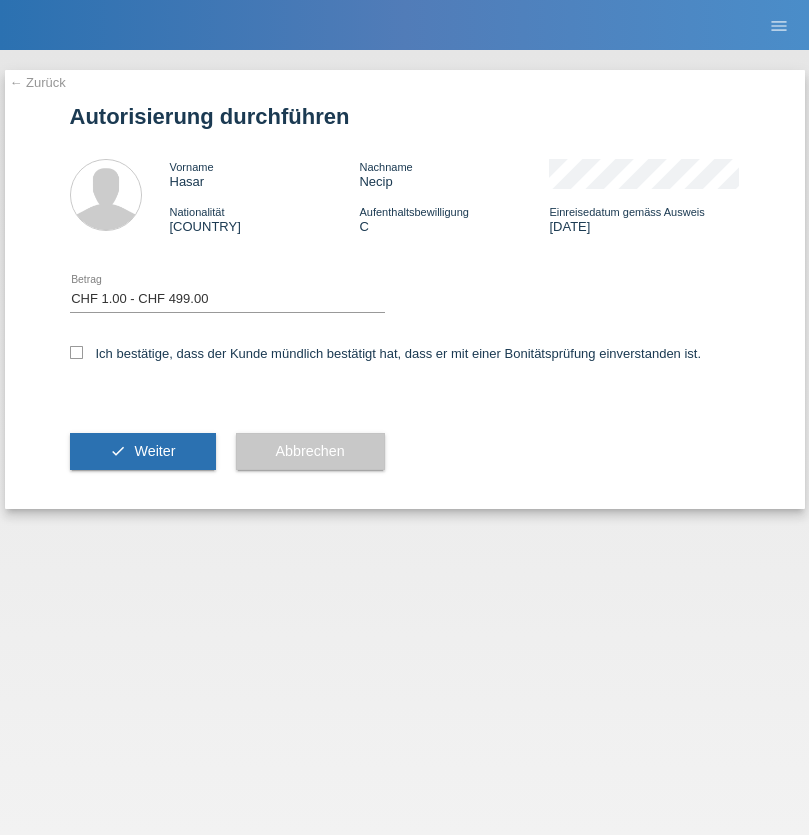checkbox on "true" 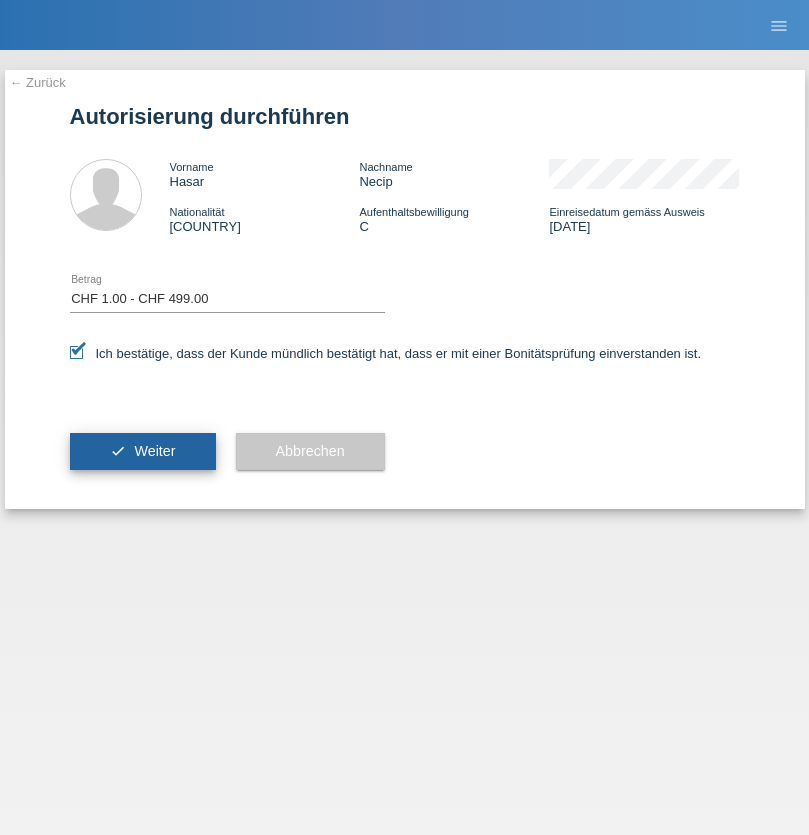 click on "Weiter" at bounding box center [154, 451] 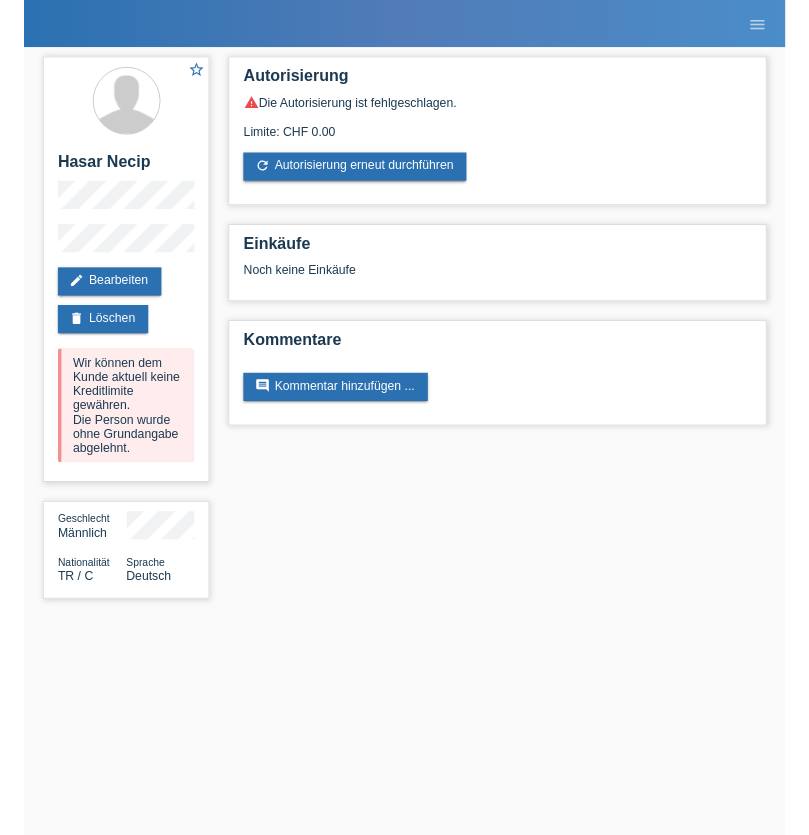 scroll, scrollTop: 0, scrollLeft: 0, axis: both 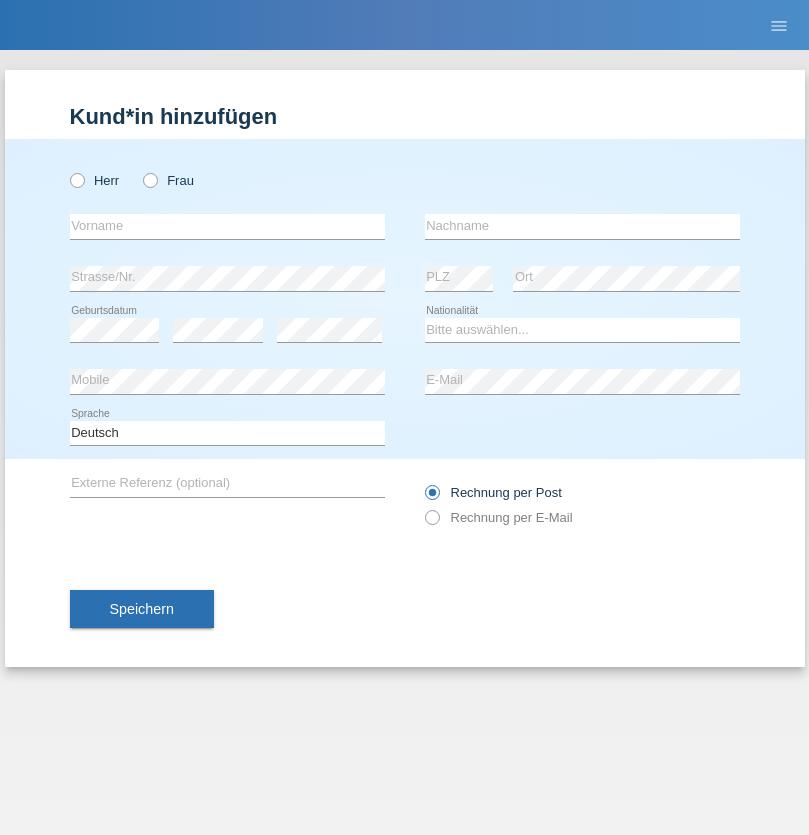 radio on "true" 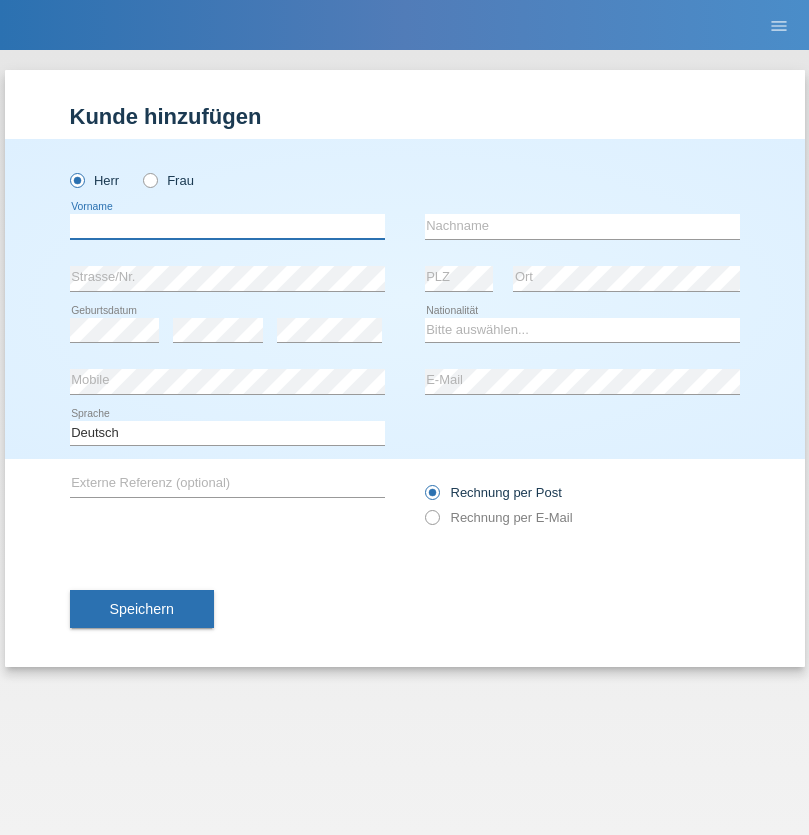 click at bounding box center (227, 226) 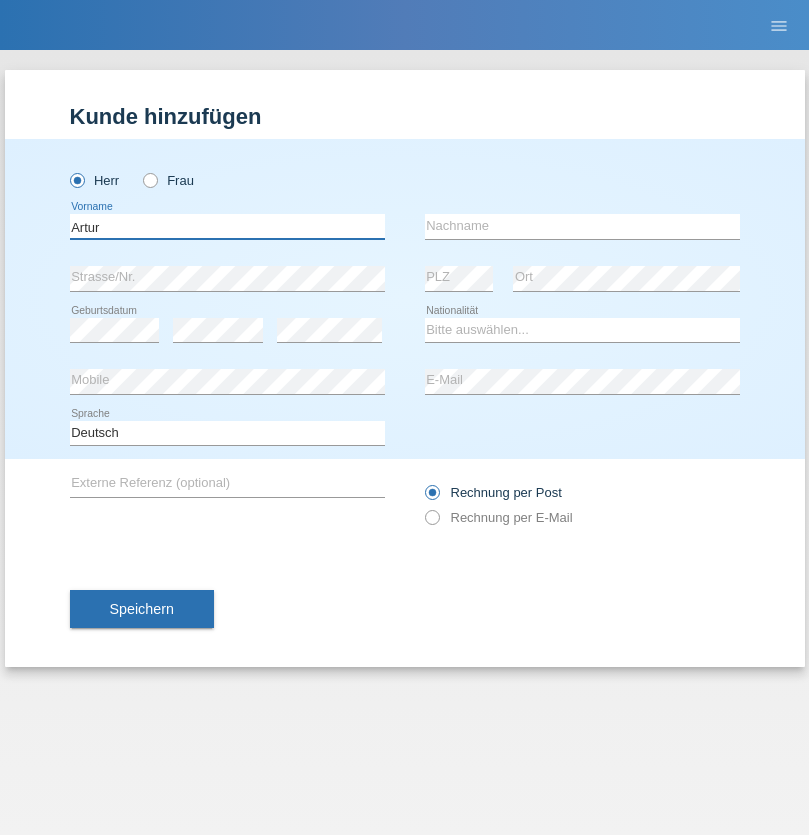 type on "Artur" 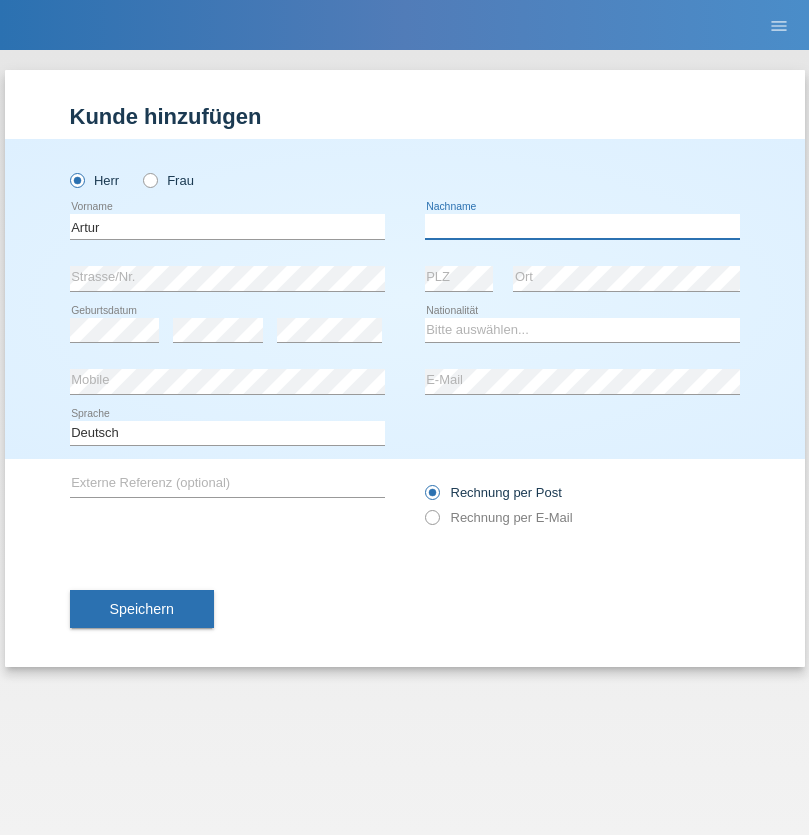 click at bounding box center [582, 226] 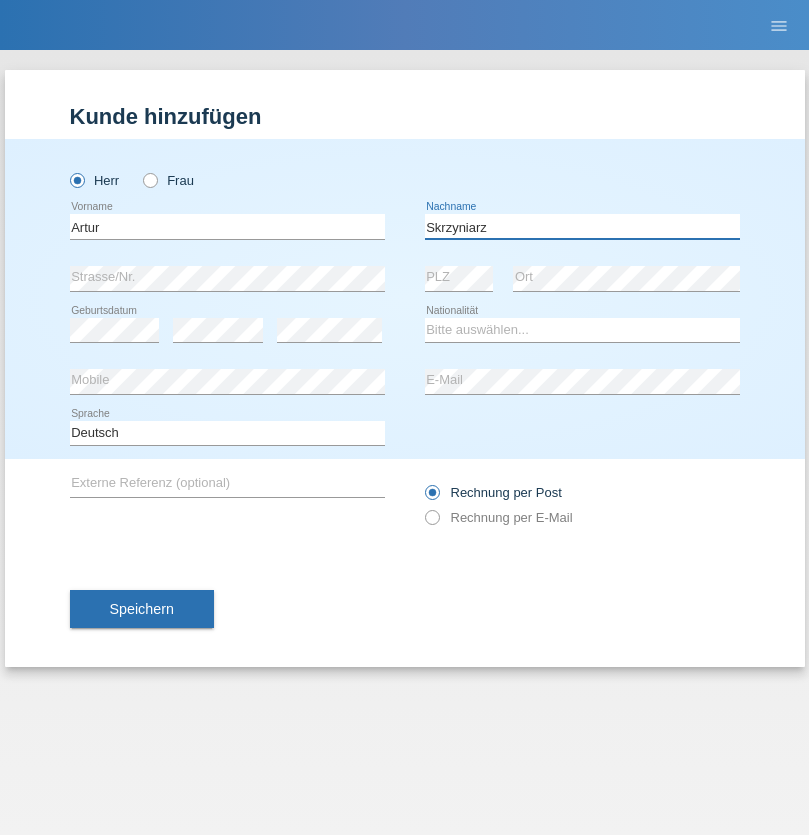 type on "Skrzyniarz" 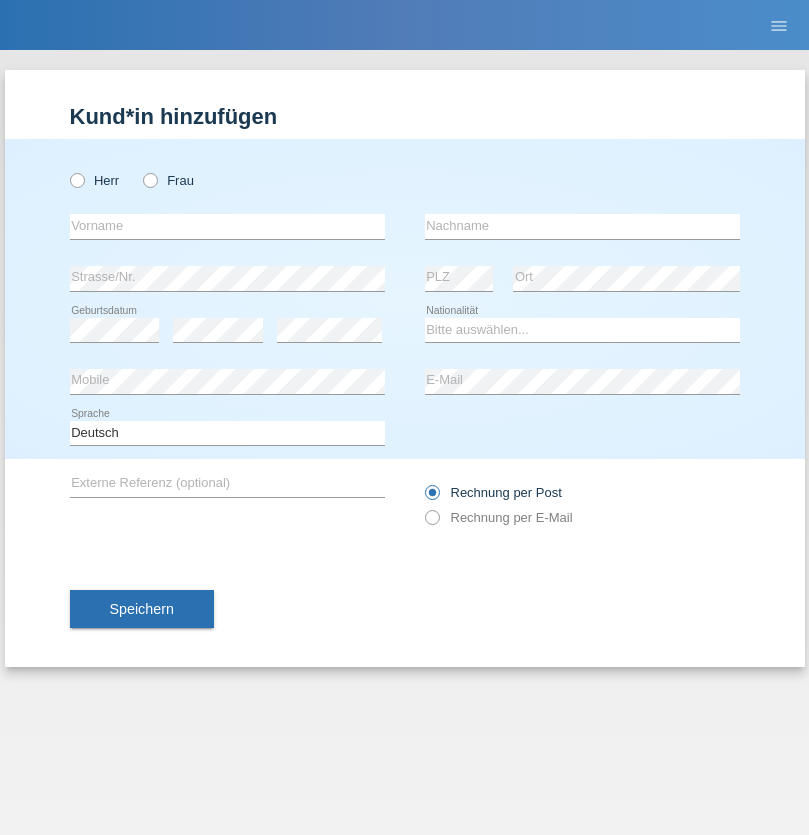 scroll, scrollTop: 0, scrollLeft: 0, axis: both 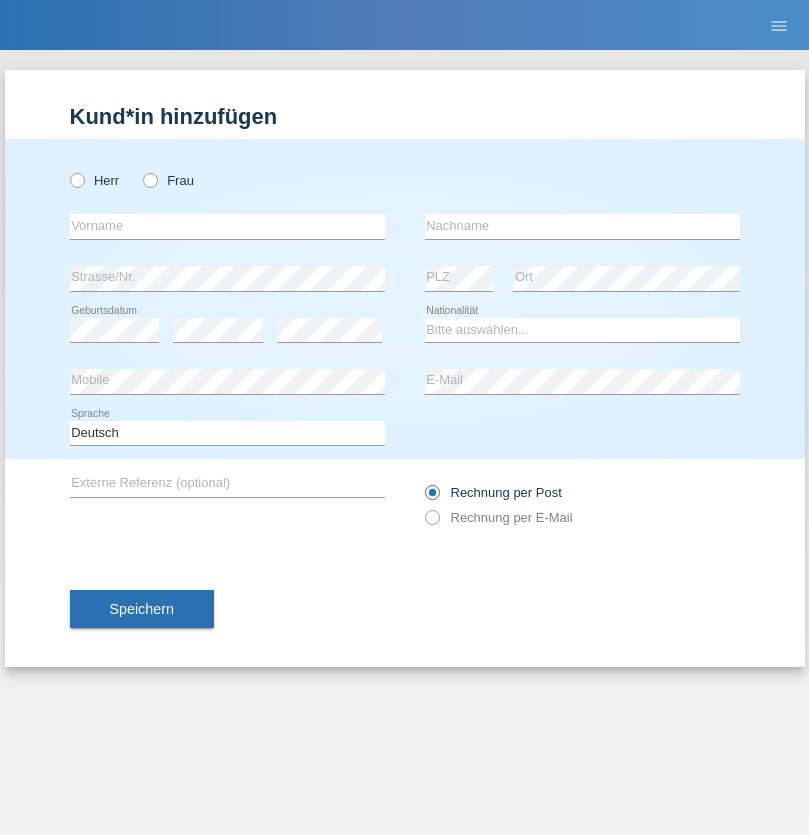 radio on "true" 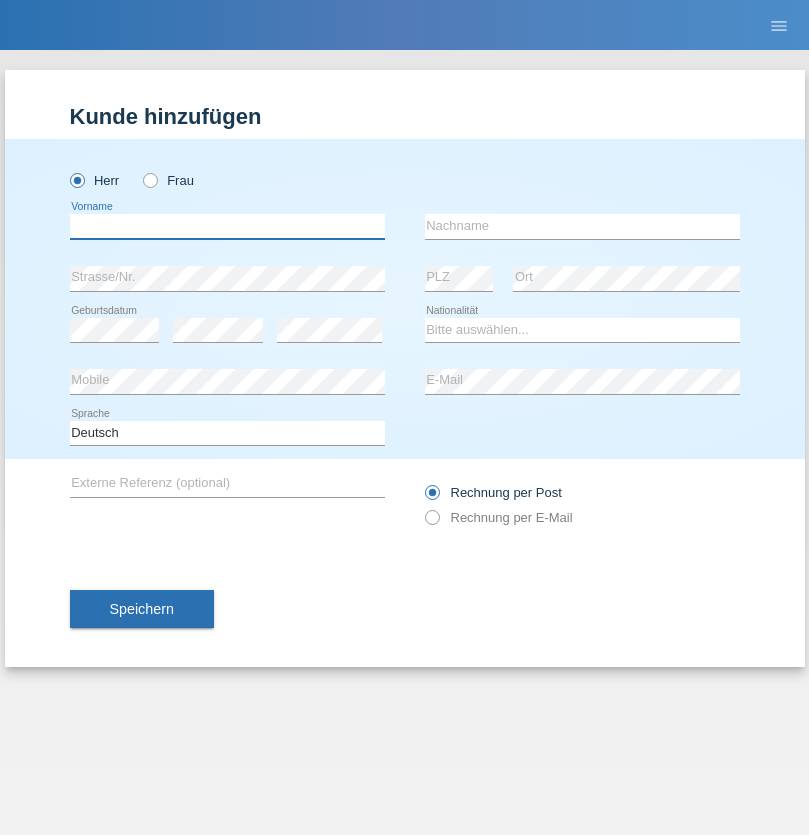 click at bounding box center (227, 226) 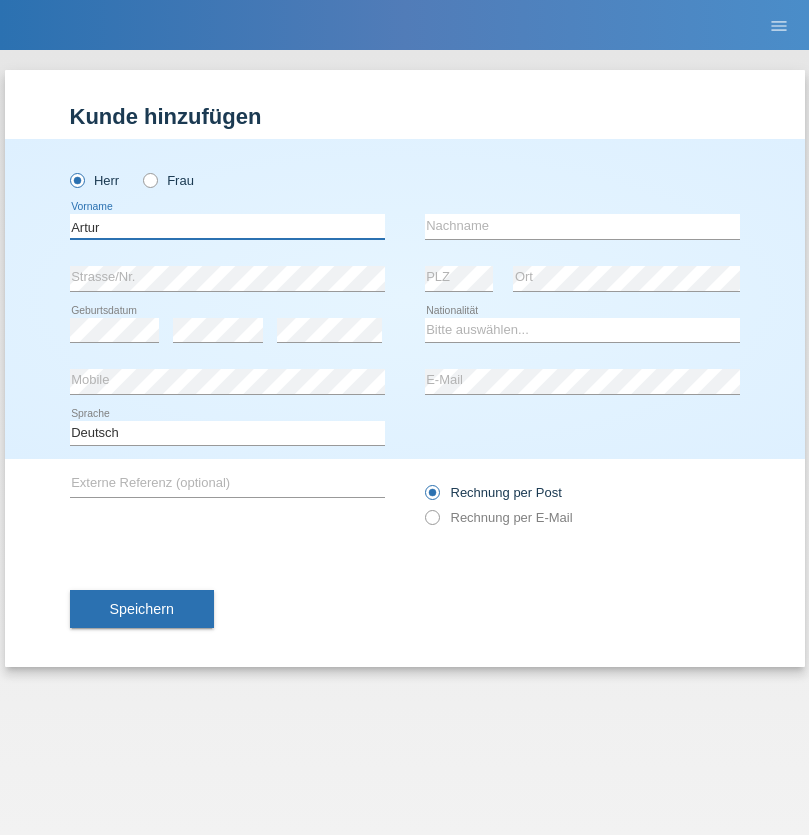 type on "Artur" 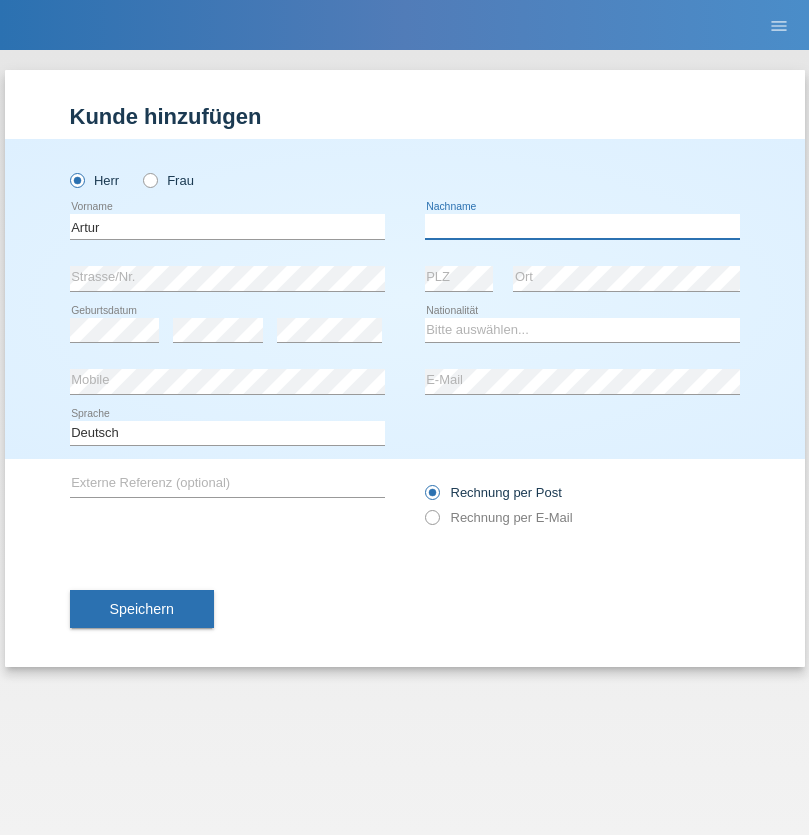 click at bounding box center (582, 226) 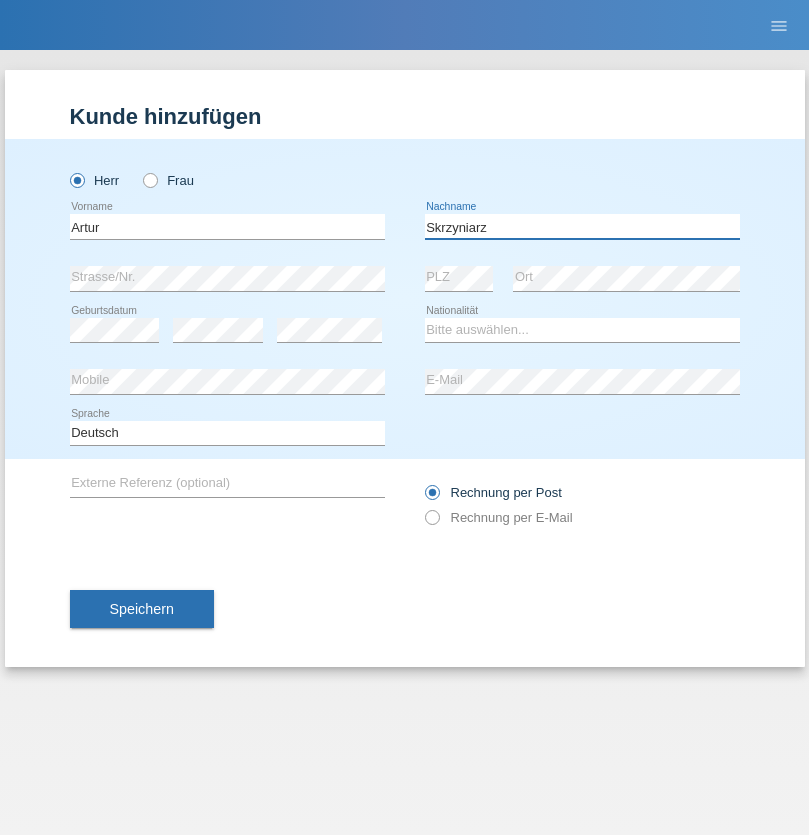 type on "Skrzyniarz" 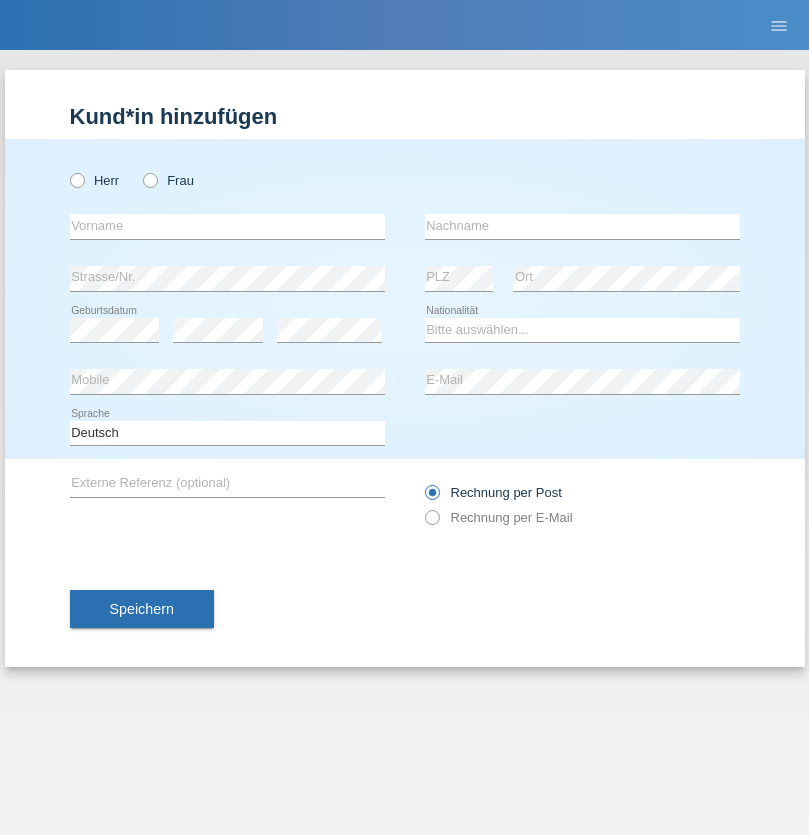 scroll, scrollTop: 0, scrollLeft: 0, axis: both 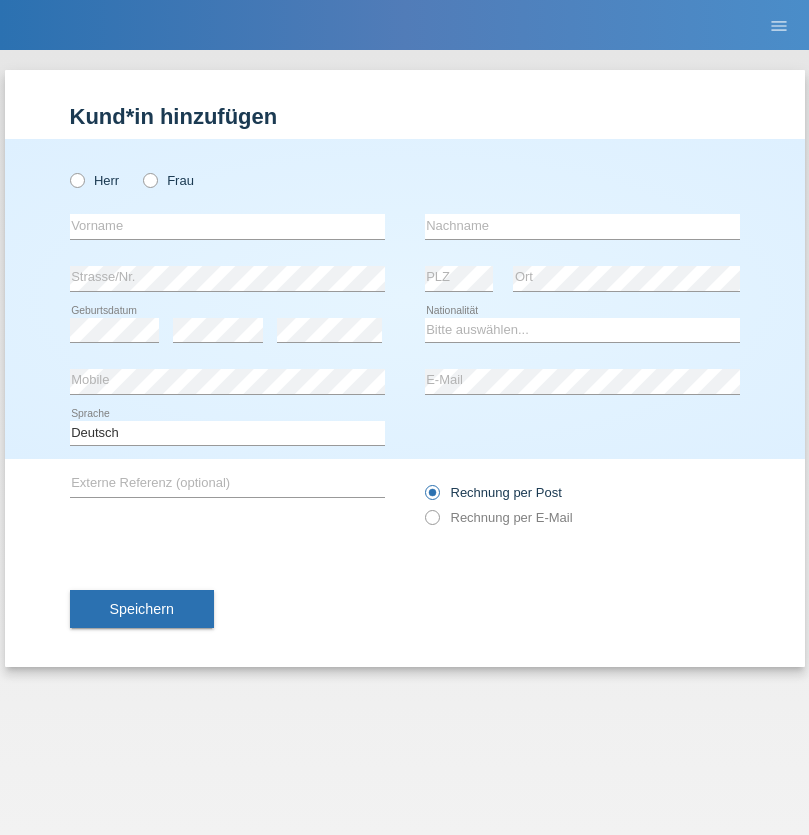 radio on "true" 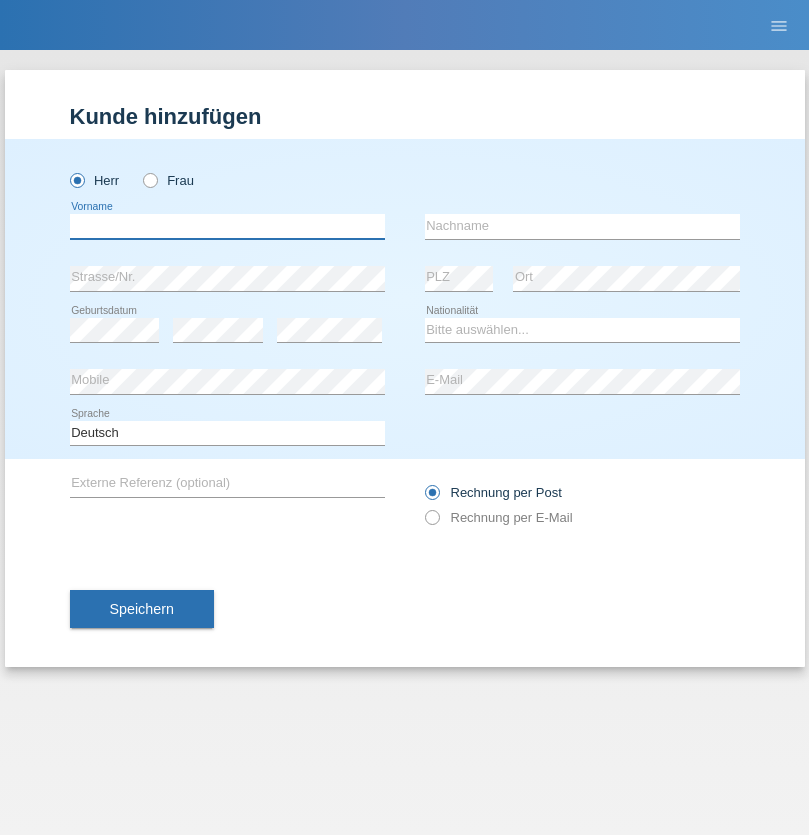 click at bounding box center (227, 226) 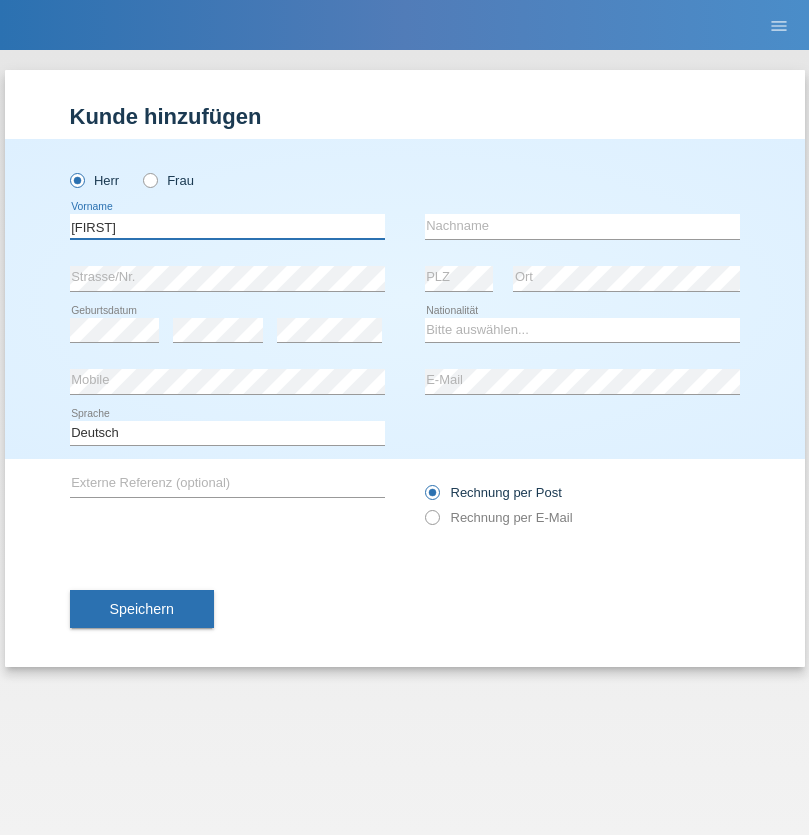 type on "[FIRST]" 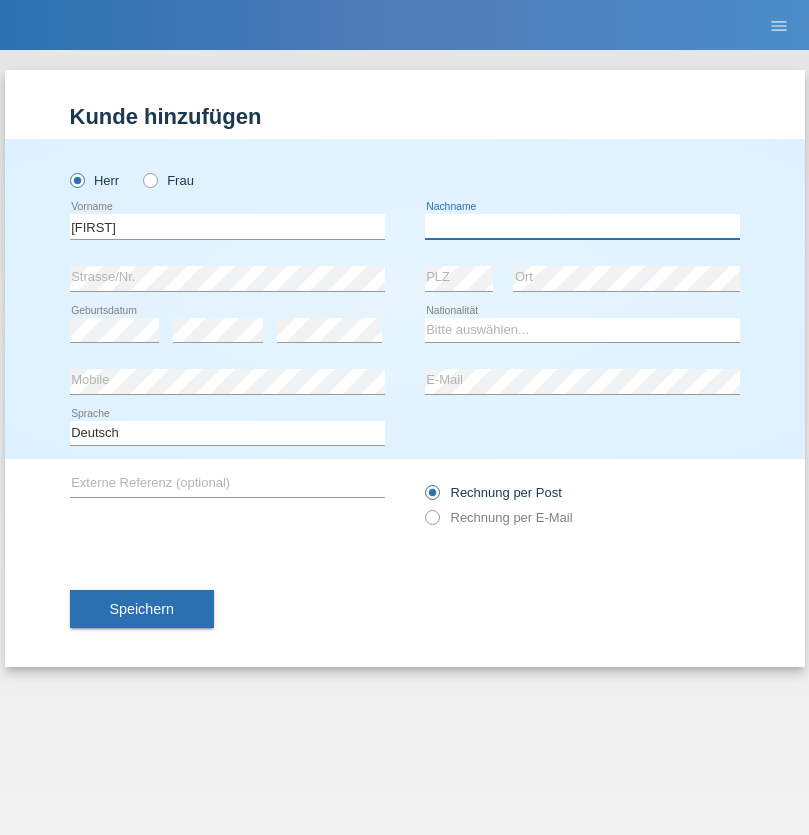 click at bounding box center [582, 226] 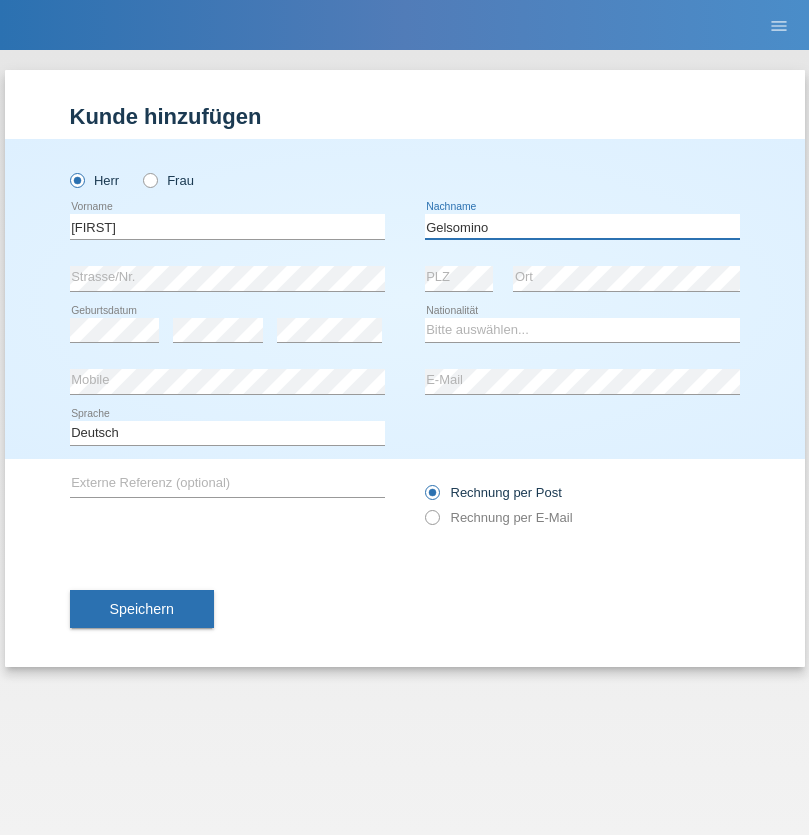type on "Gelsomino" 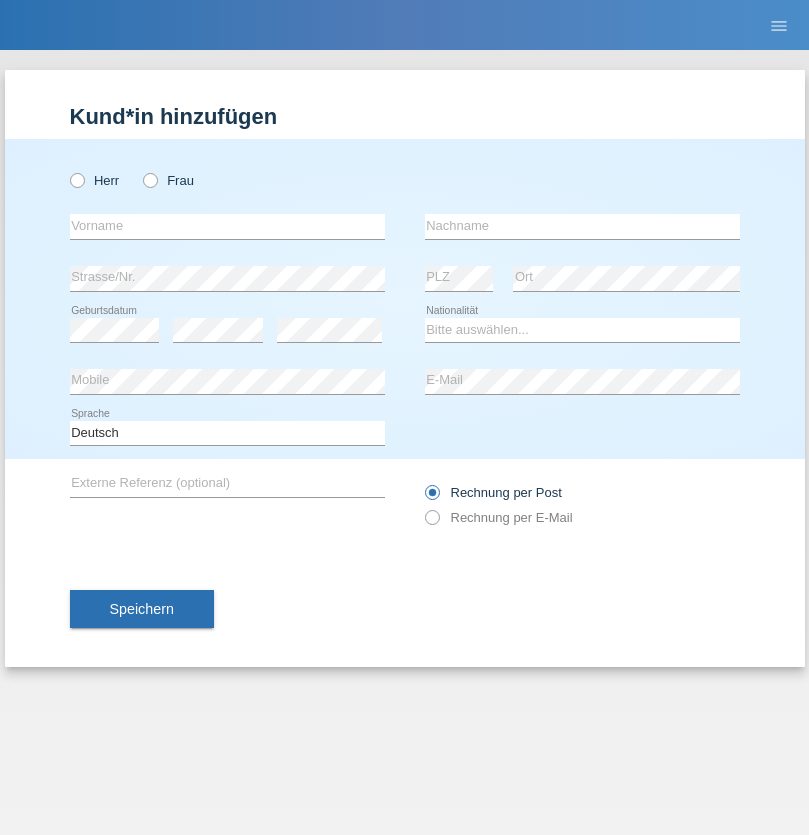 scroll, scrollTop: 0, scrollLeft: 0, axis: both 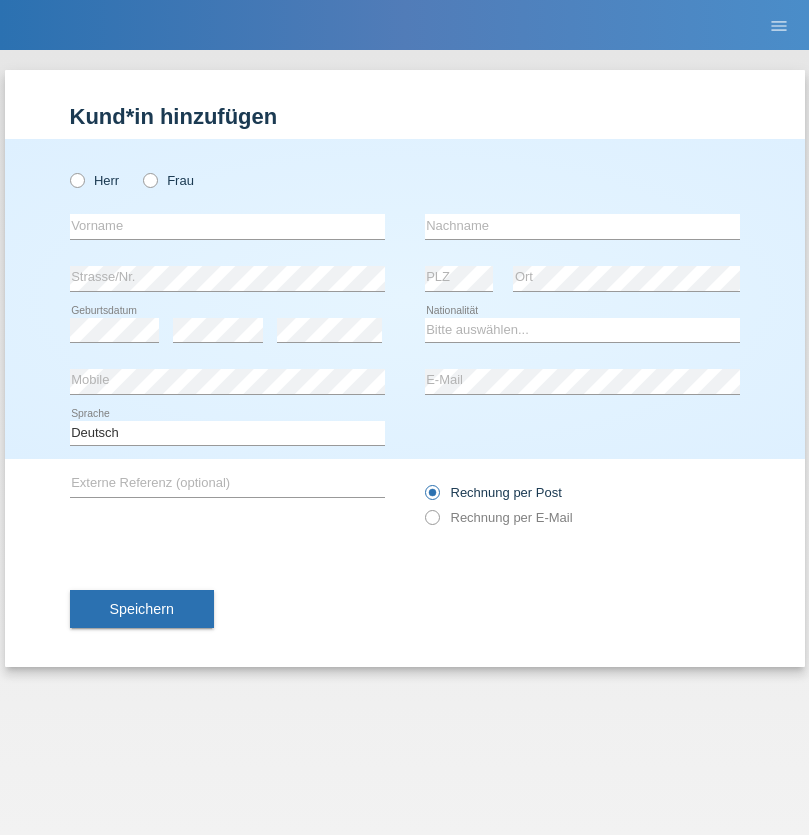 radio on "true" 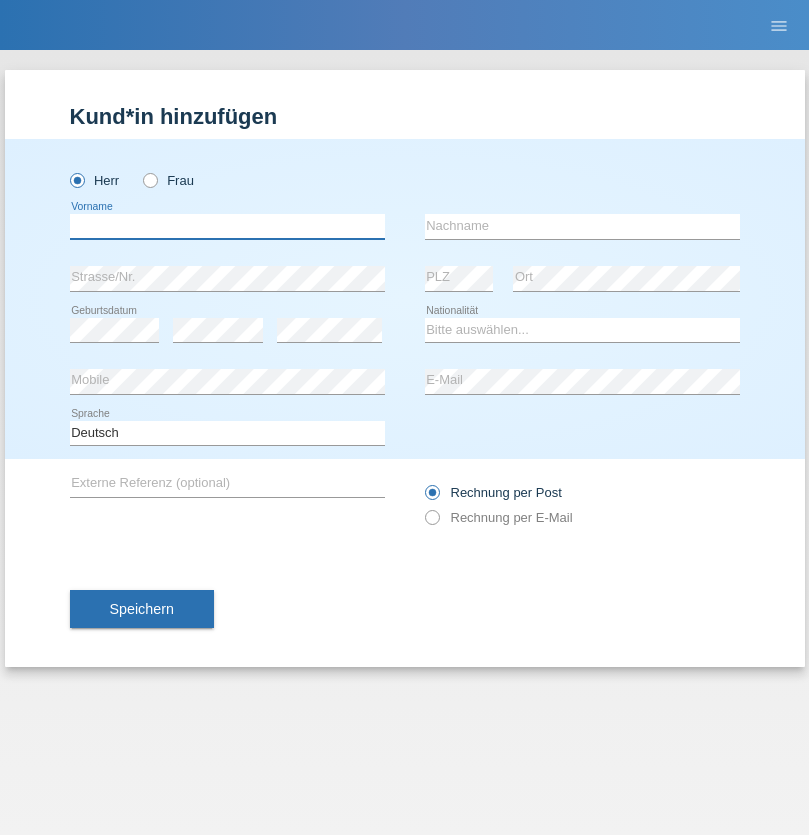 click at bounding box center [227, 226] 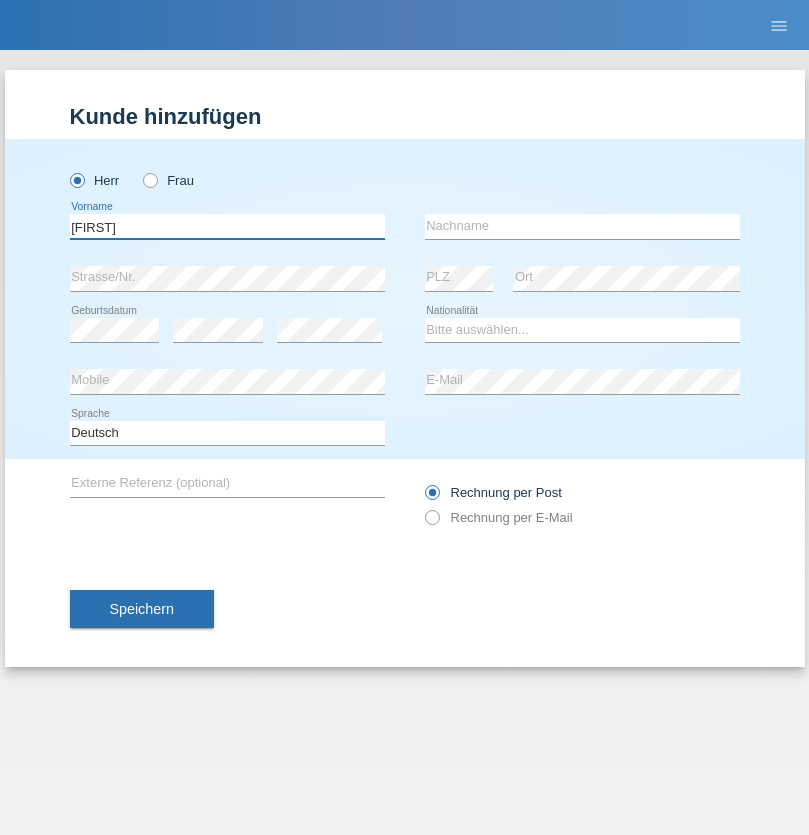 type on "[FIRST]" 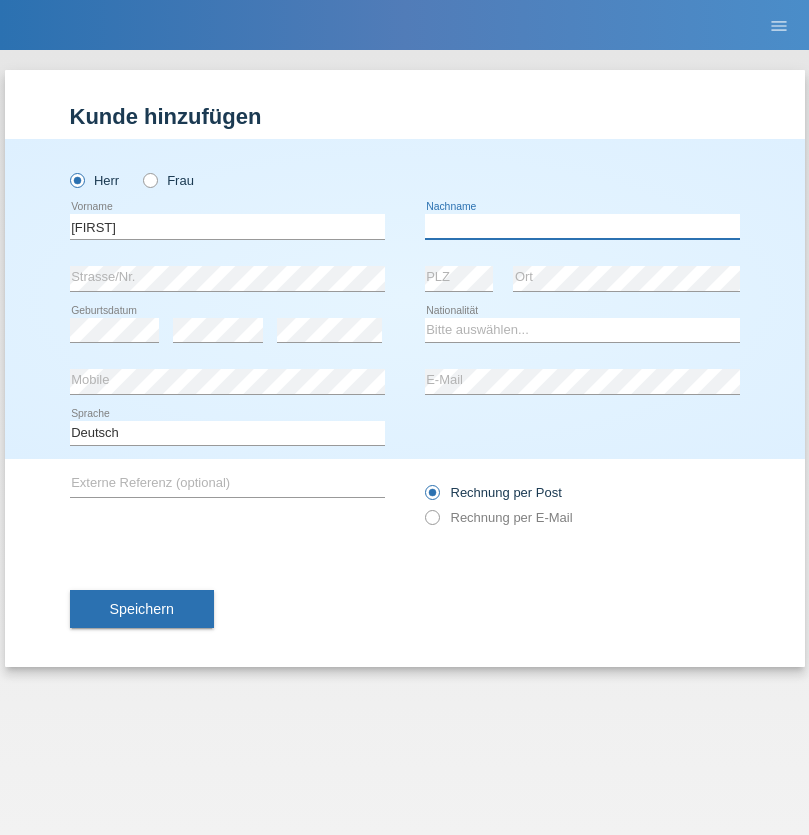 click at bounding box center [582, 226] 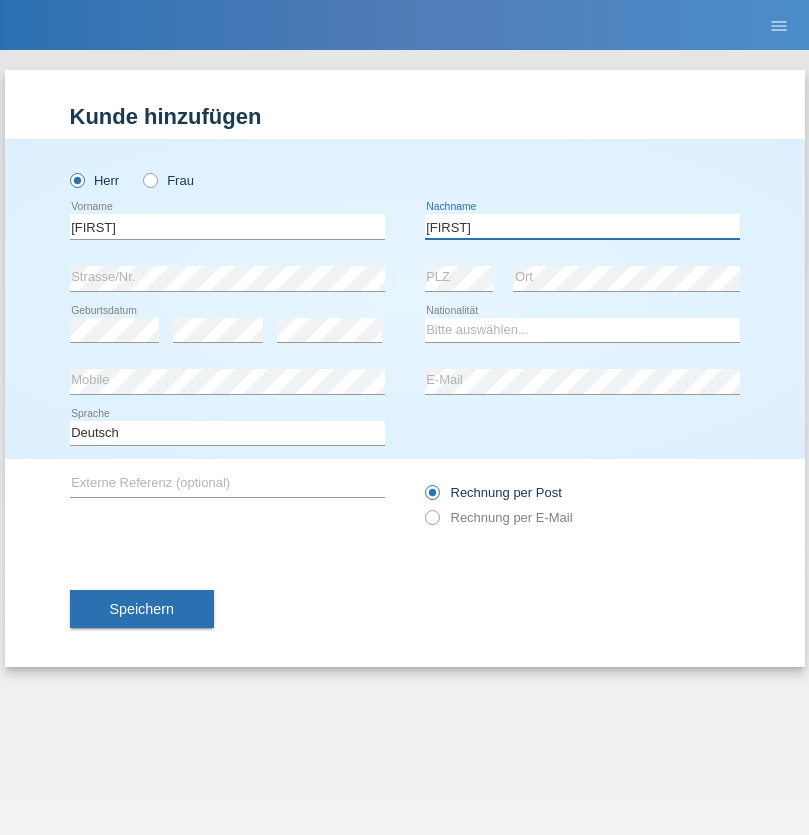 type on "[FIRST]" 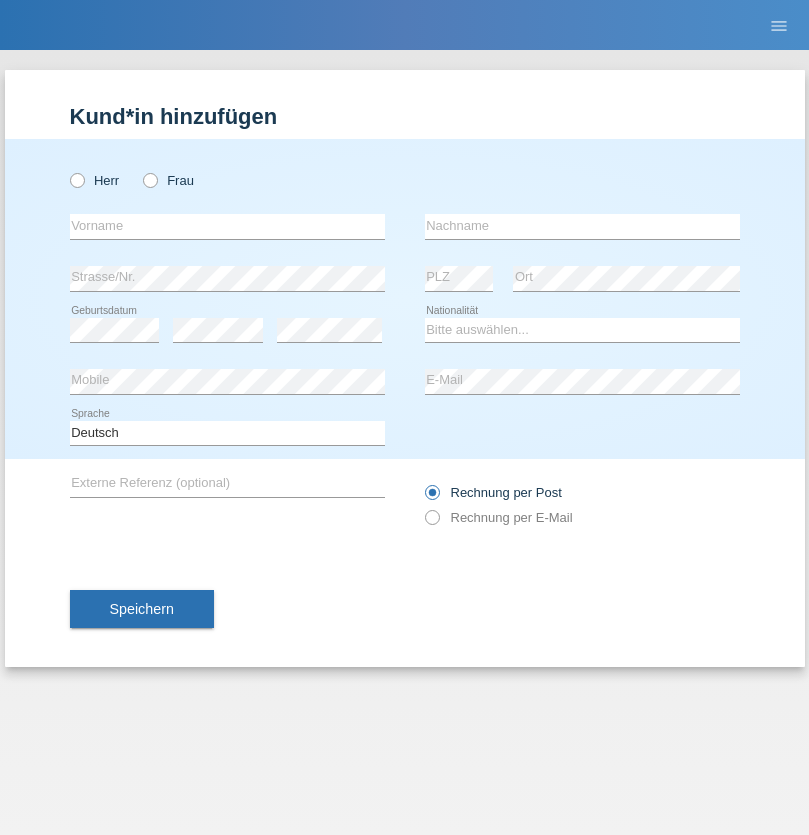 scroll, scrollTop: 0, scrollLeft: 0, axis: both 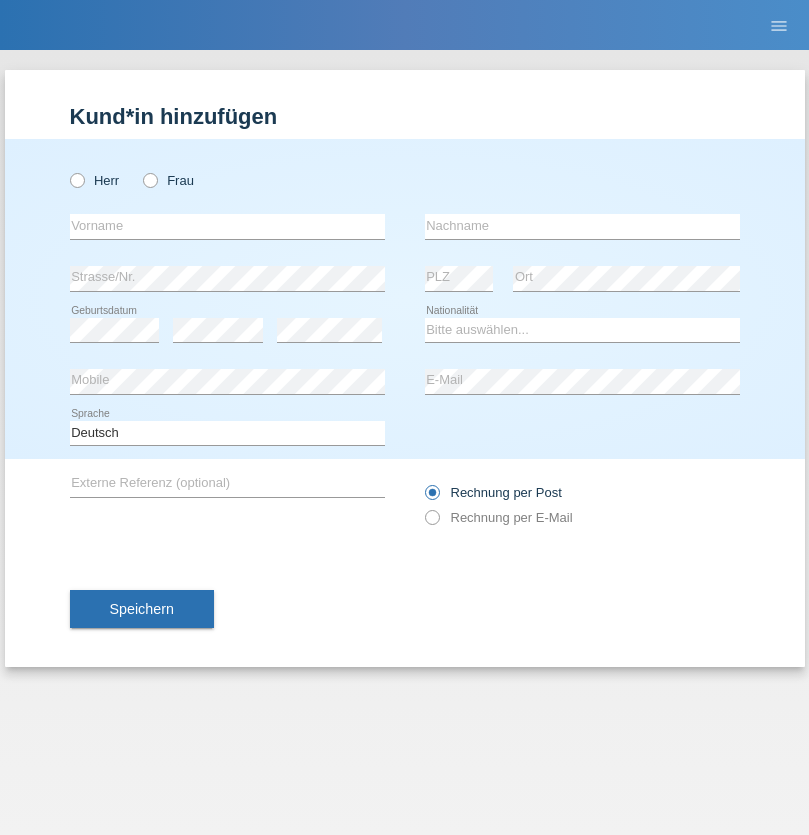 radio on "true" 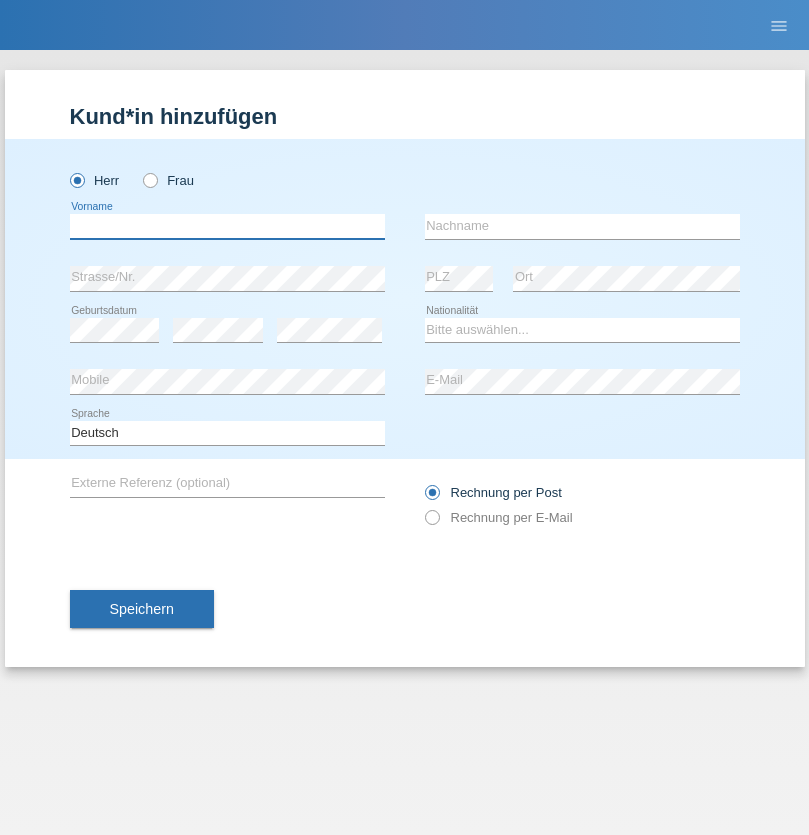 click at bounding box center [227, 226] 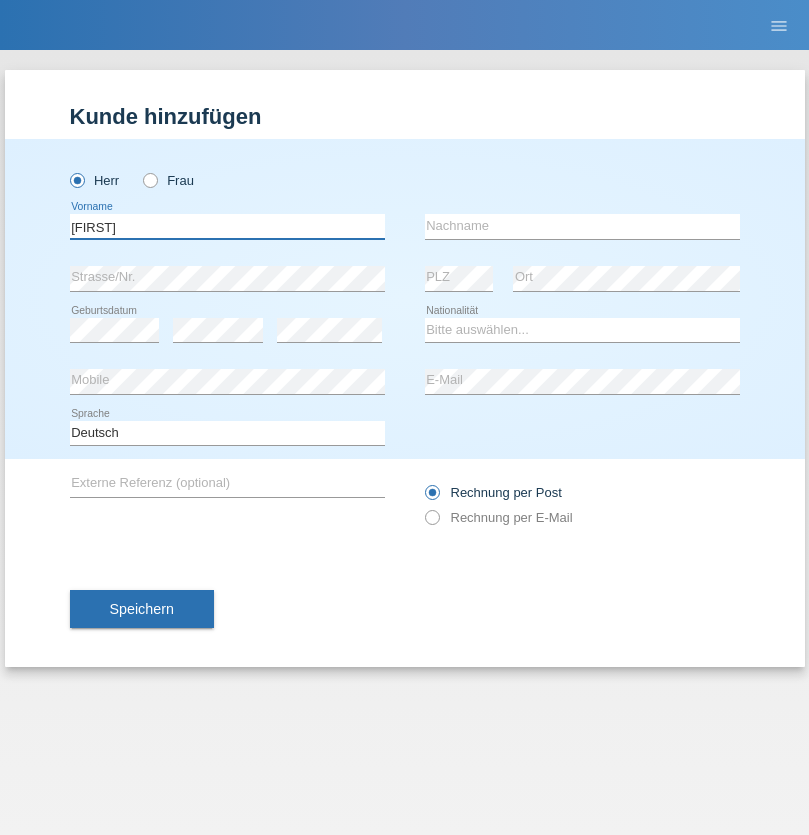 type on "[FIRST]" 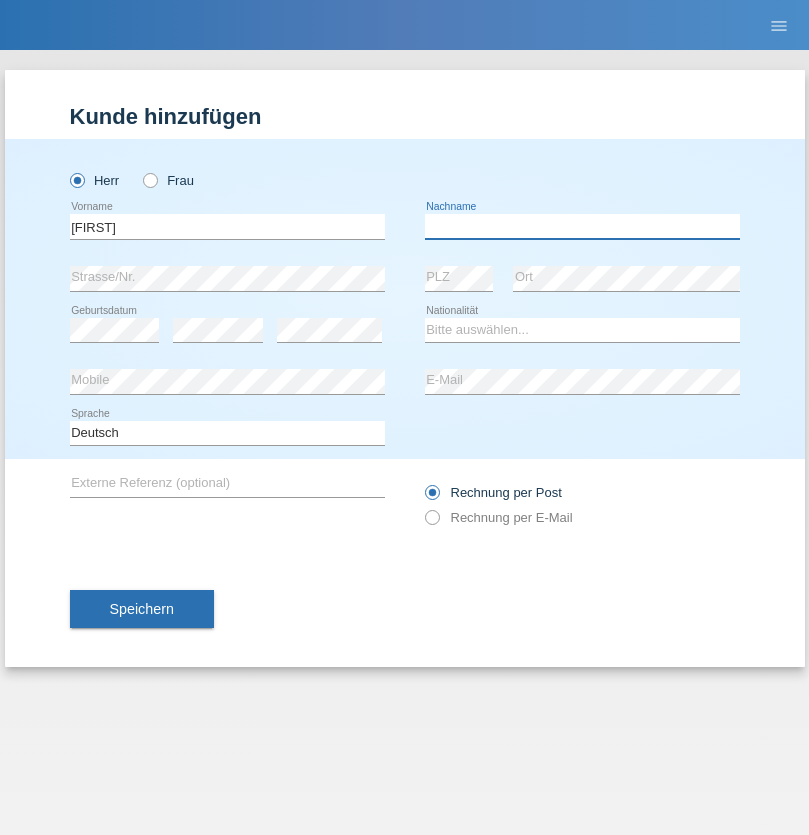 click at bounding box center [582, 226] 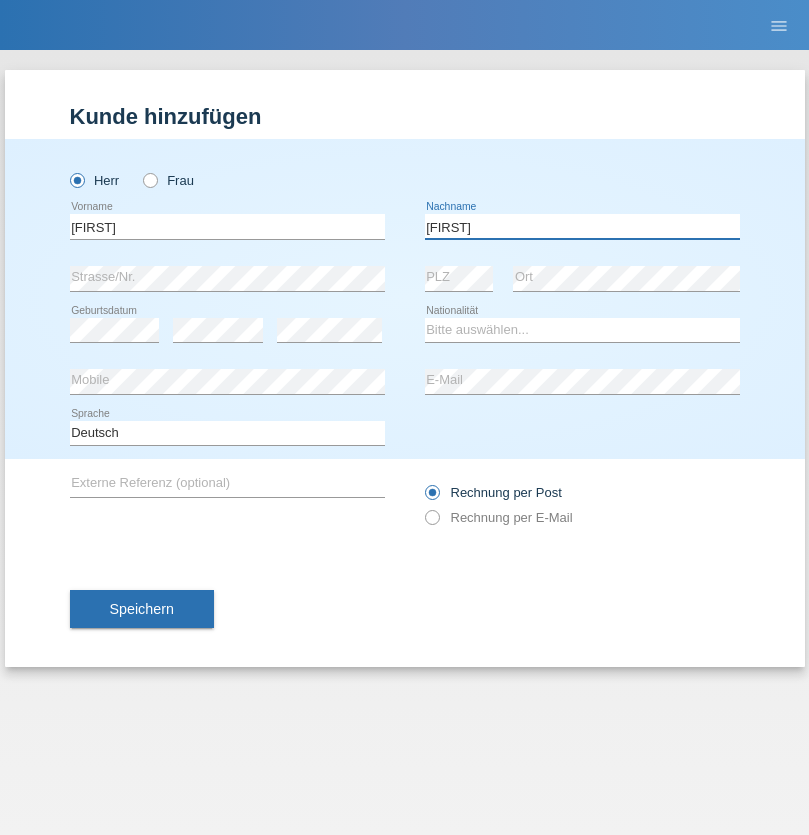 type on "[FIRST]" 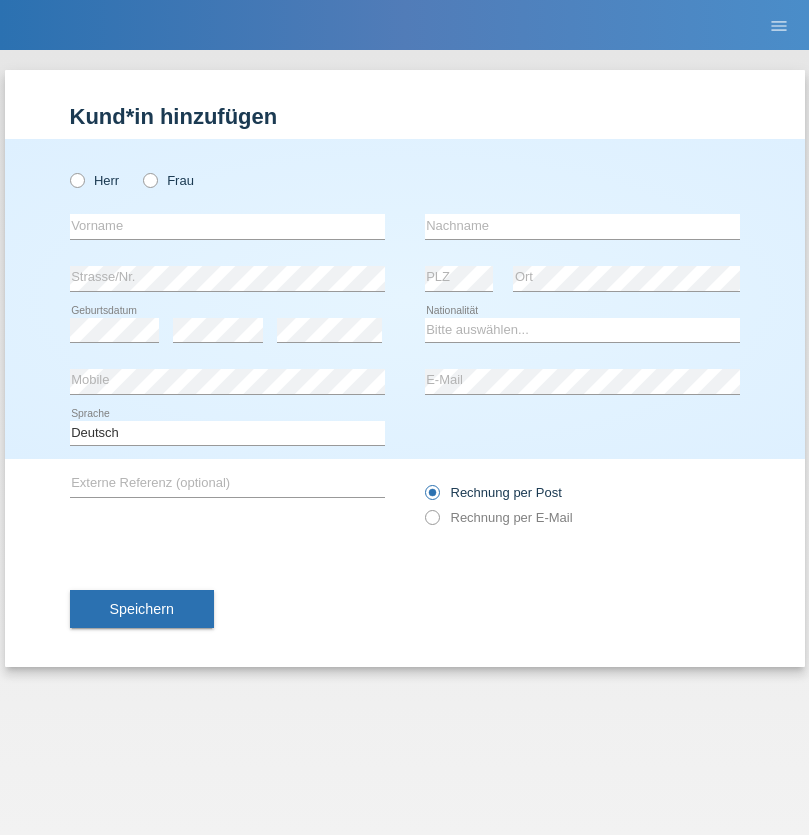 scroll, scrollTop: 0, scrollLeft: 0, axis: both 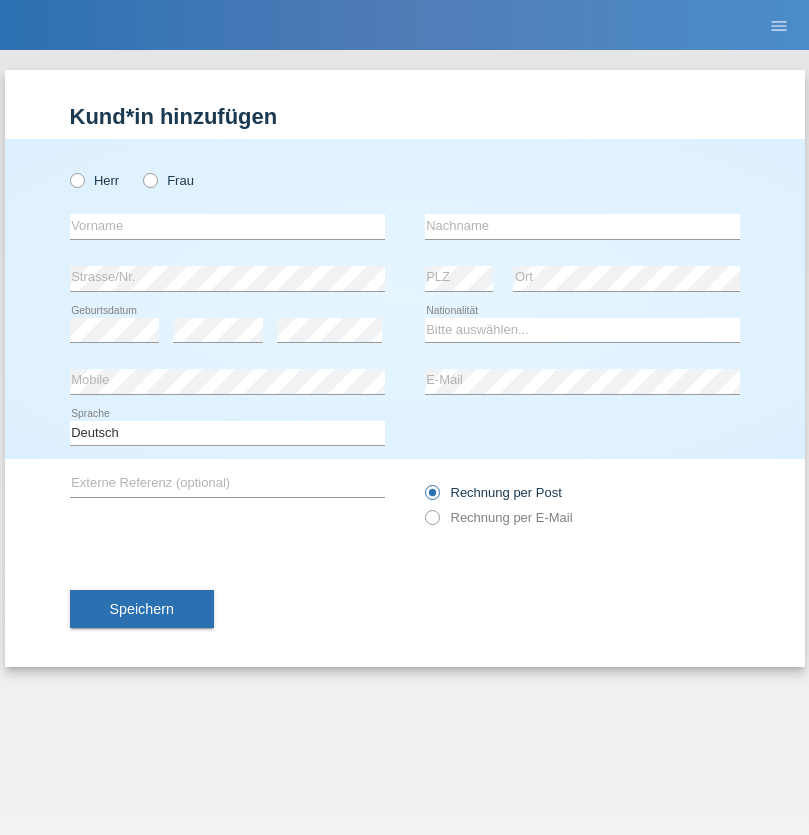 radio on "true" 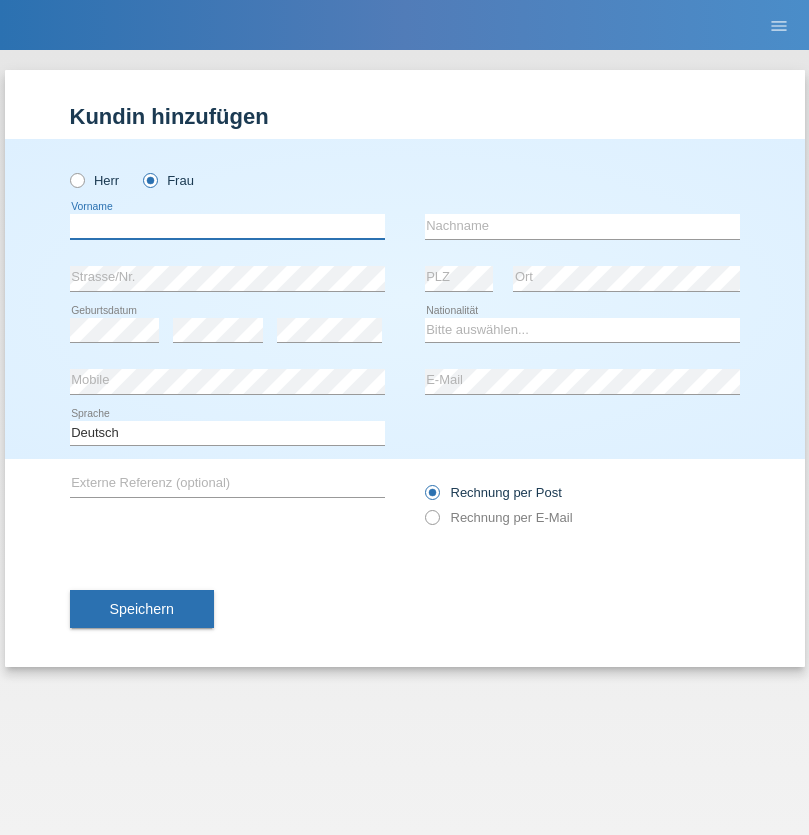 click at bounding box center (227, 226) 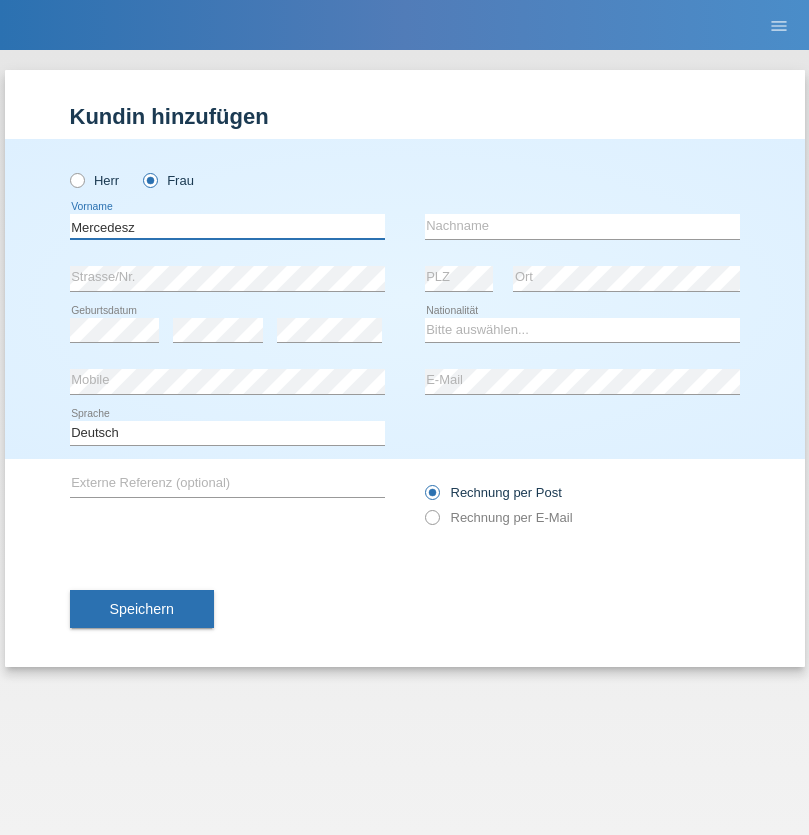 type on "Mercedesz" 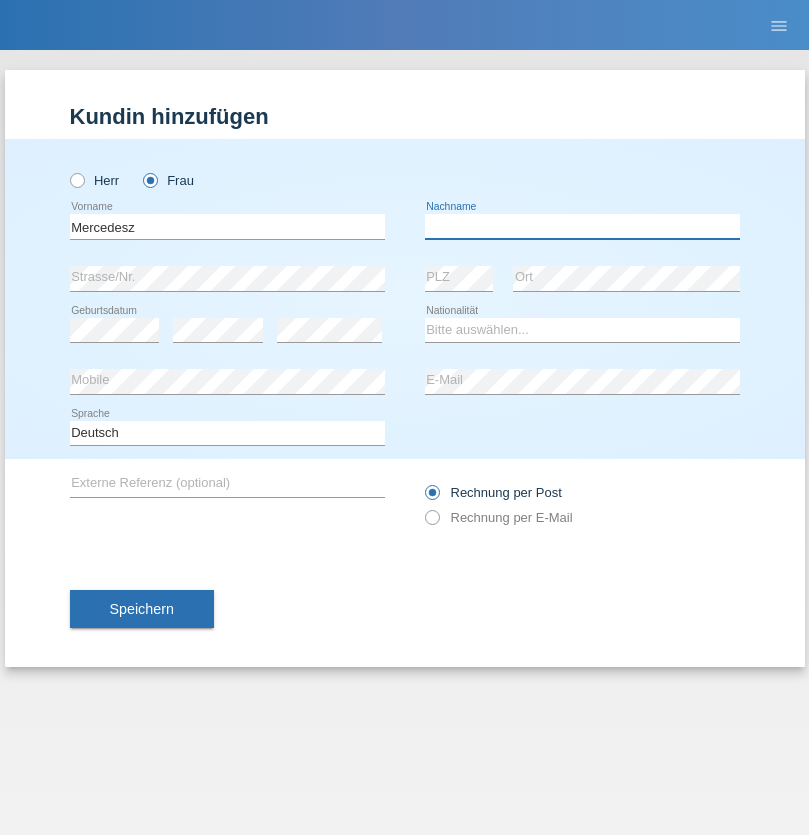 click at bounding box center (582, 226) 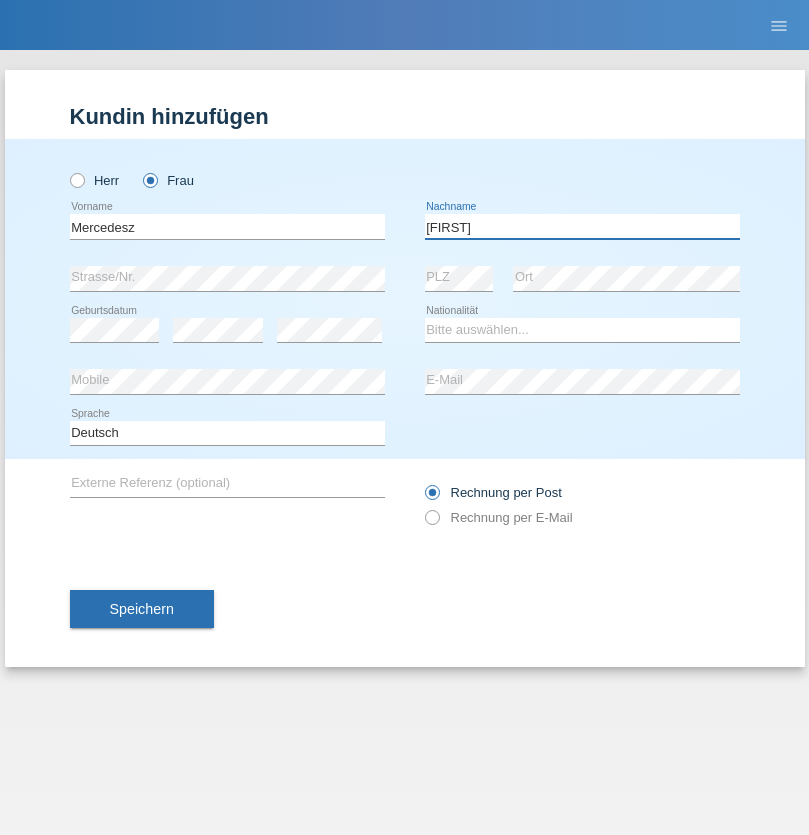 type on "[FIRST]" 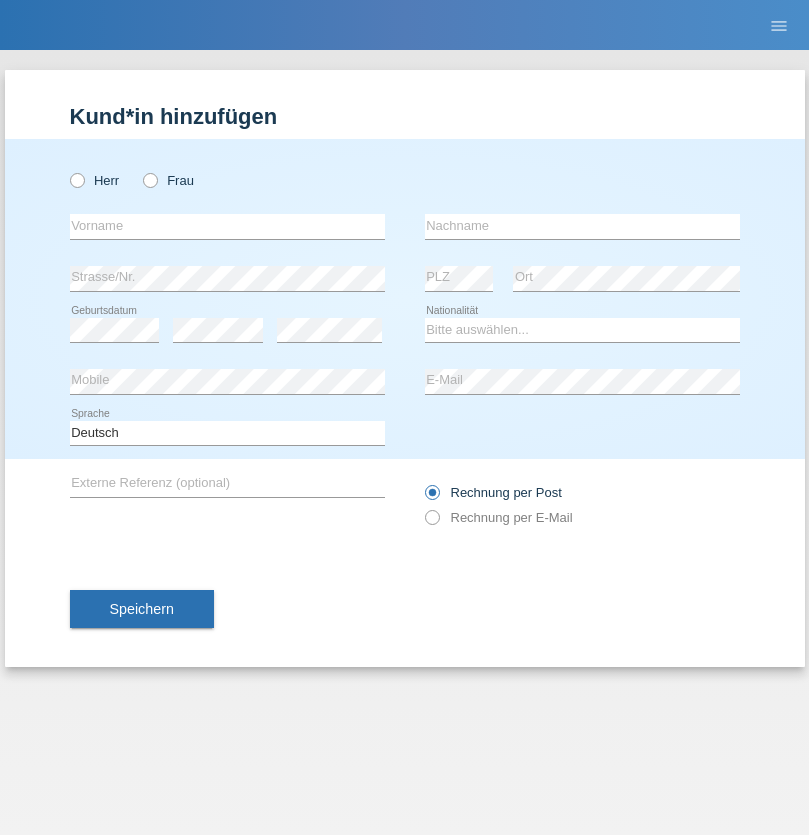 scroll, scrollTop: 0, scrollLeft: 0, axis: both 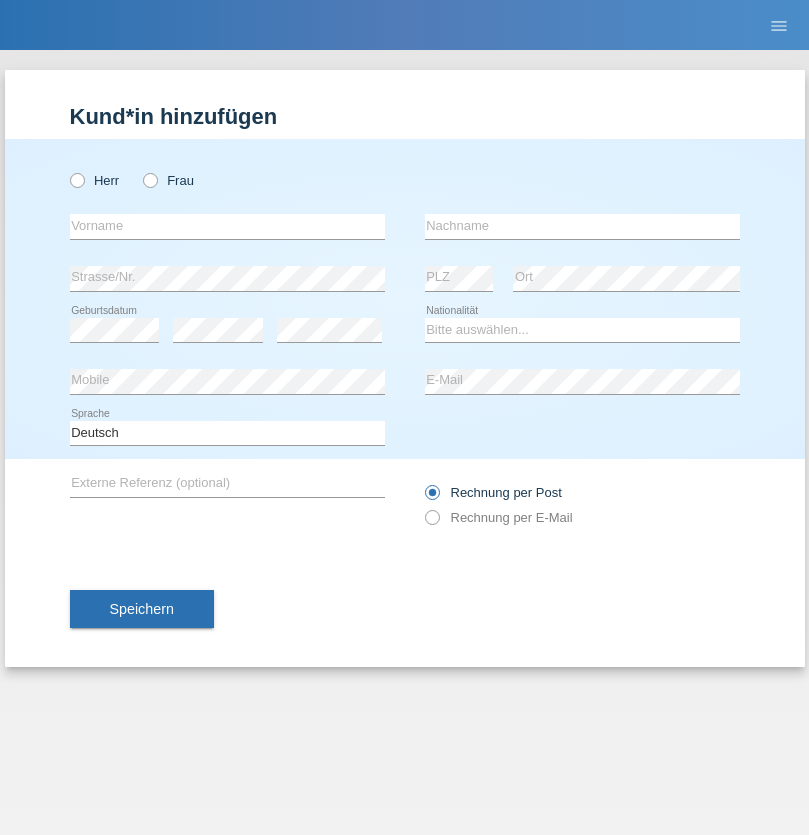 radio on "true" 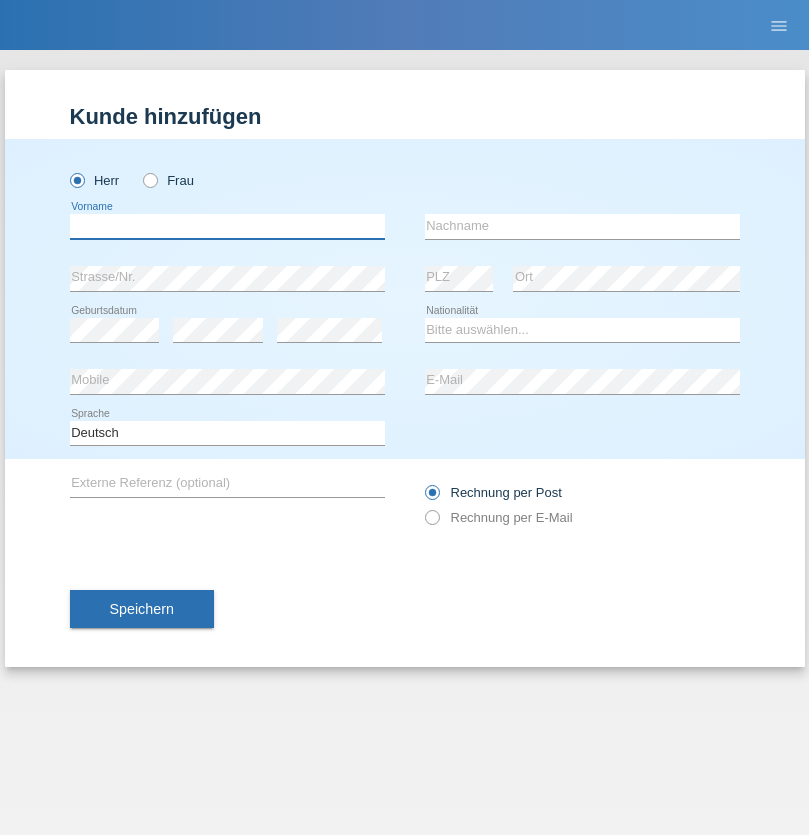 click at bounding box center (227, 226) 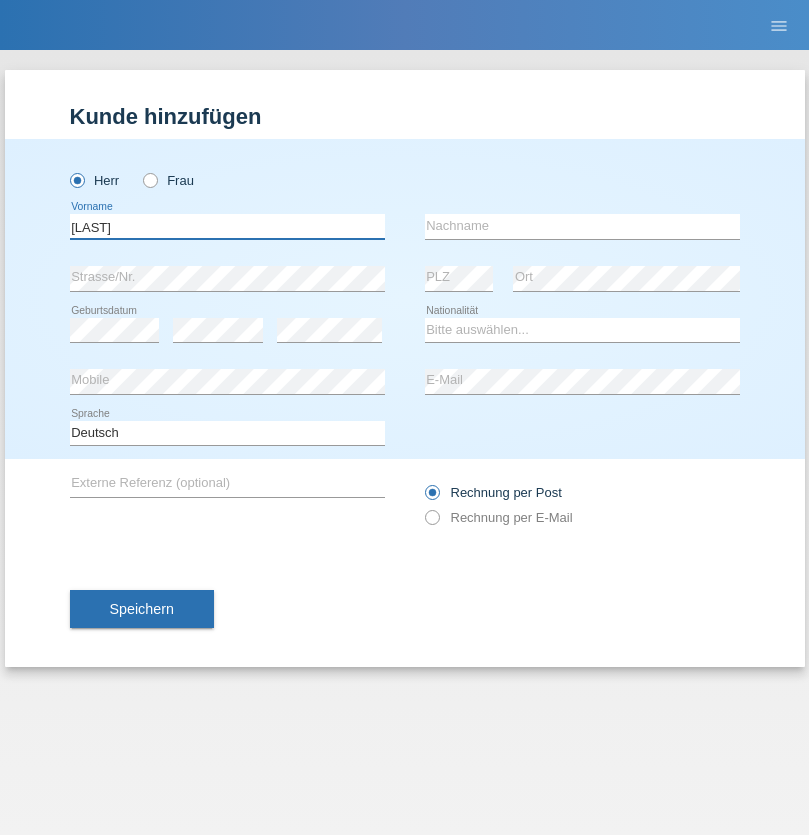 type on "[FIRST]" 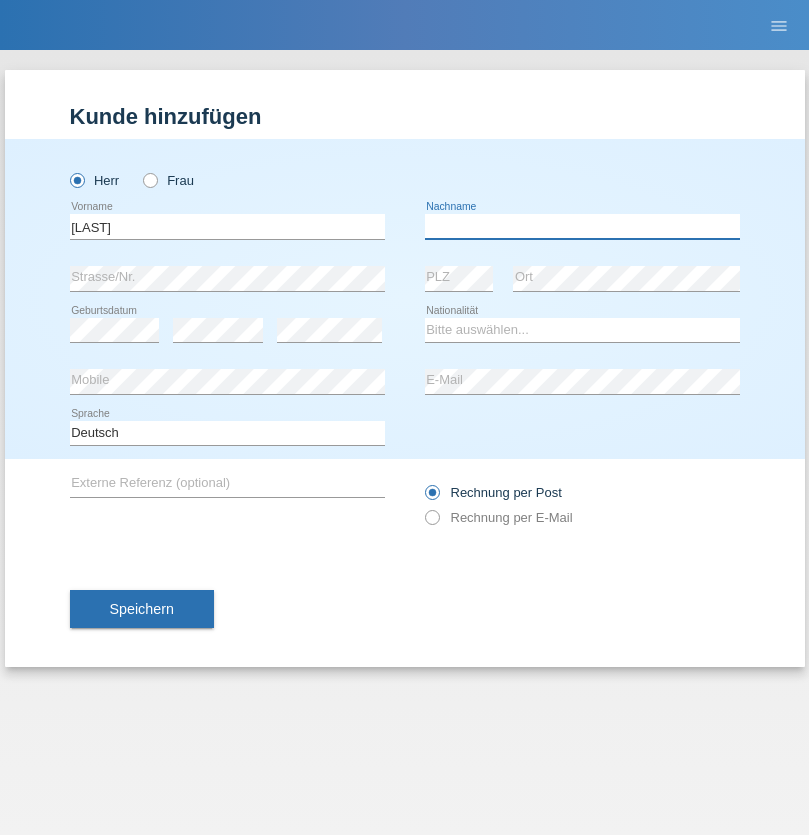 click at bounding box center [582, 226] 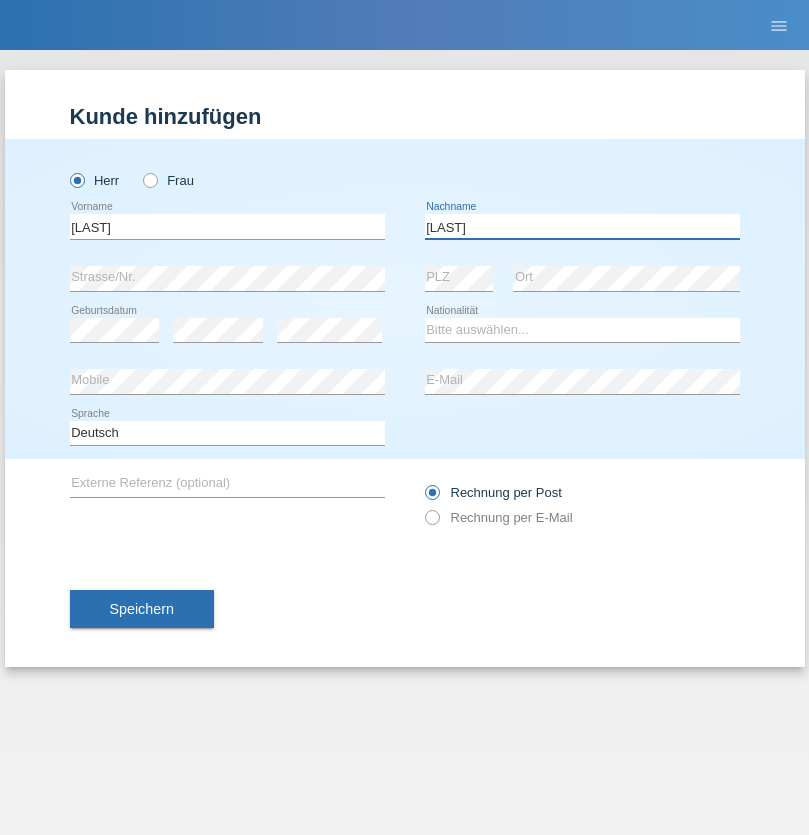 type on "[LAST]" 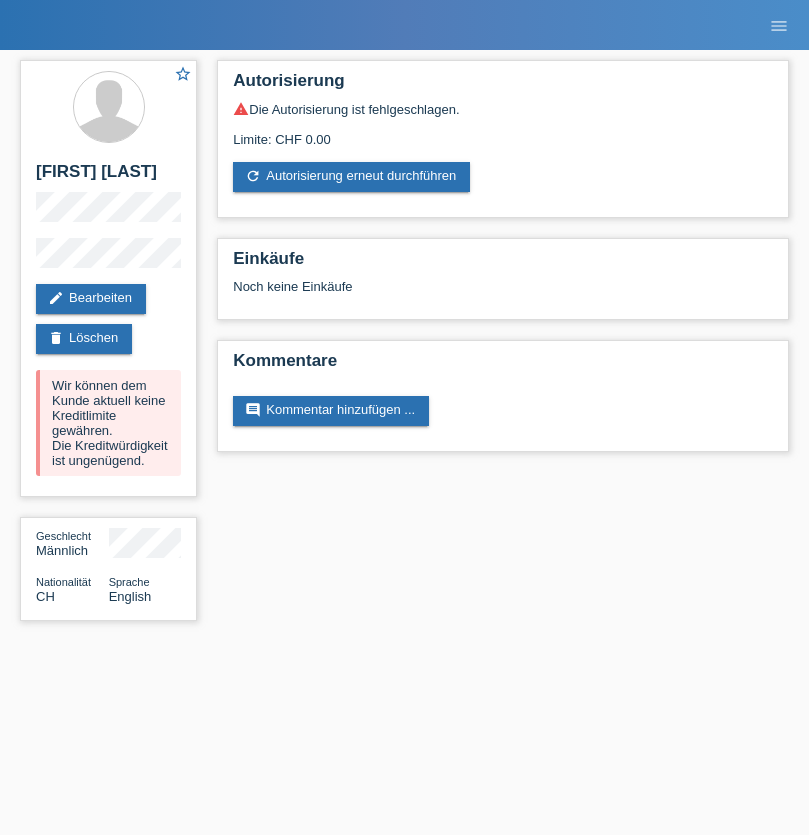 scroll, scrollTop: 0, scrollLeft: 0, axis: both 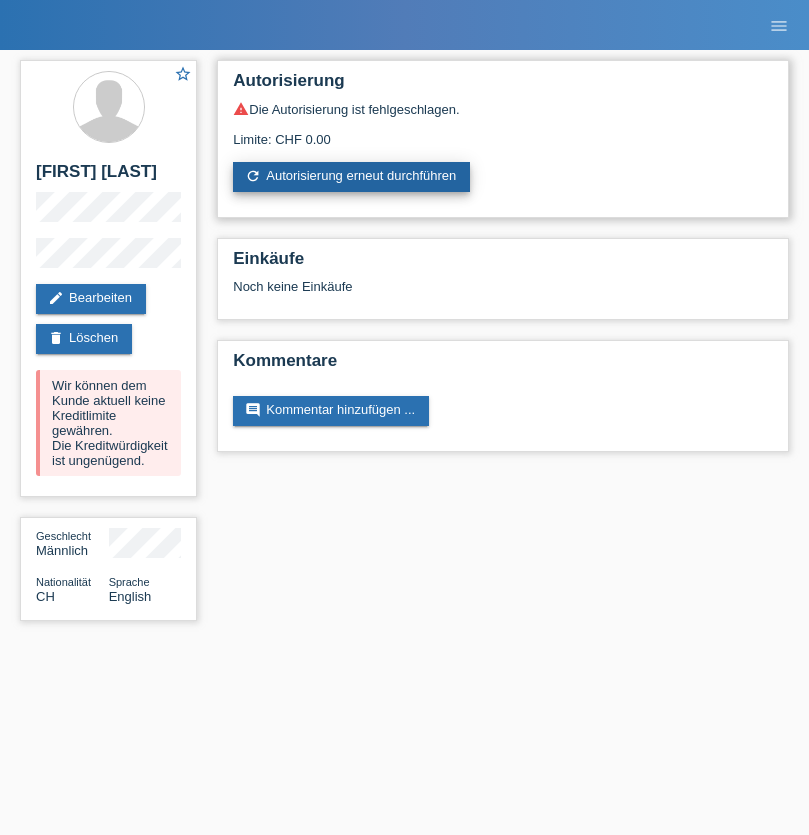 click on "refresh  Autorisierung erneut durchführen" at bounding box center (351, 177) 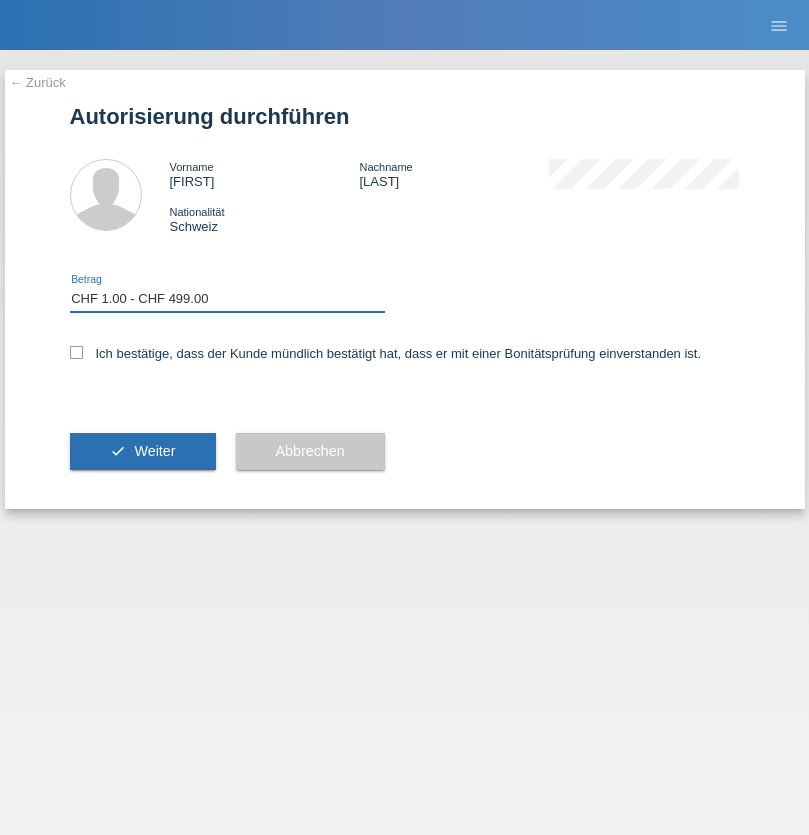 scroll, scrollTop: 0, scrollLeft: 0, axis: both 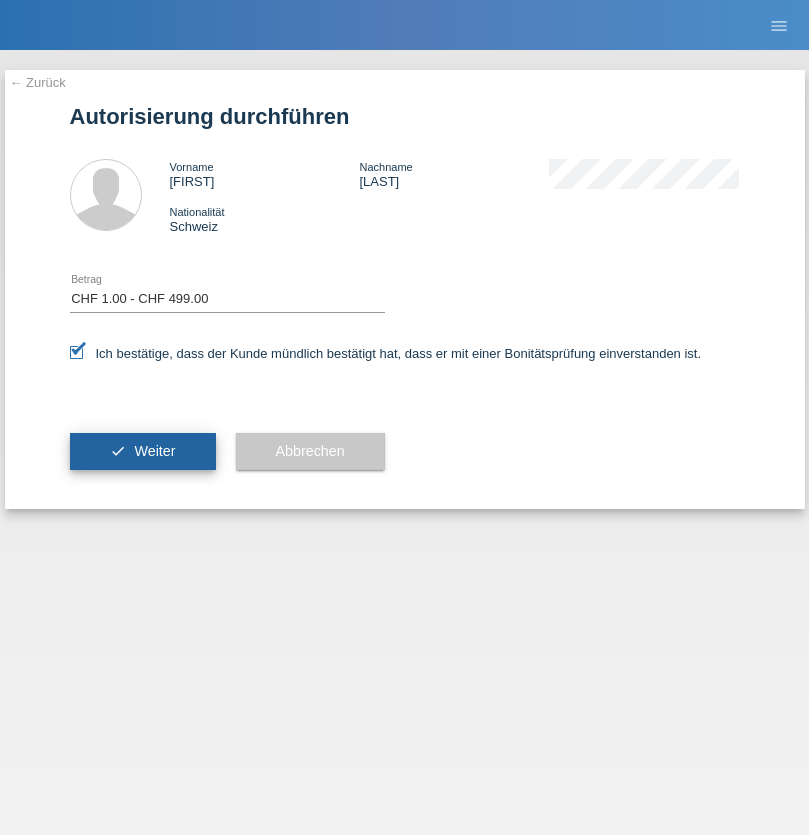 click on "Weiter" at bounding box center [154, 451] 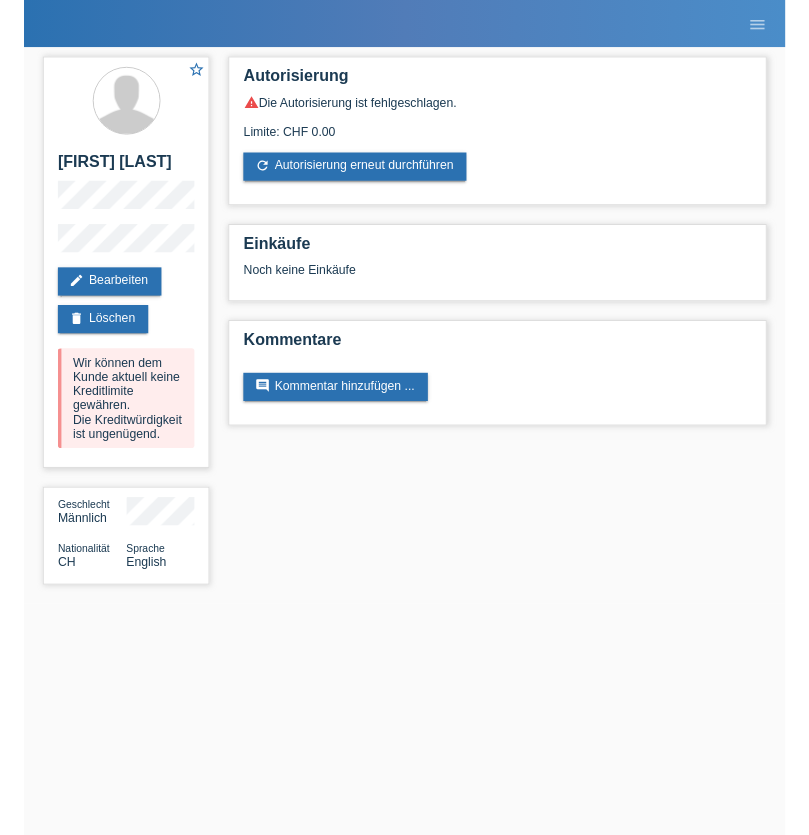 scroll, scrollTop: 0, scrollLeft: 0, axis: both 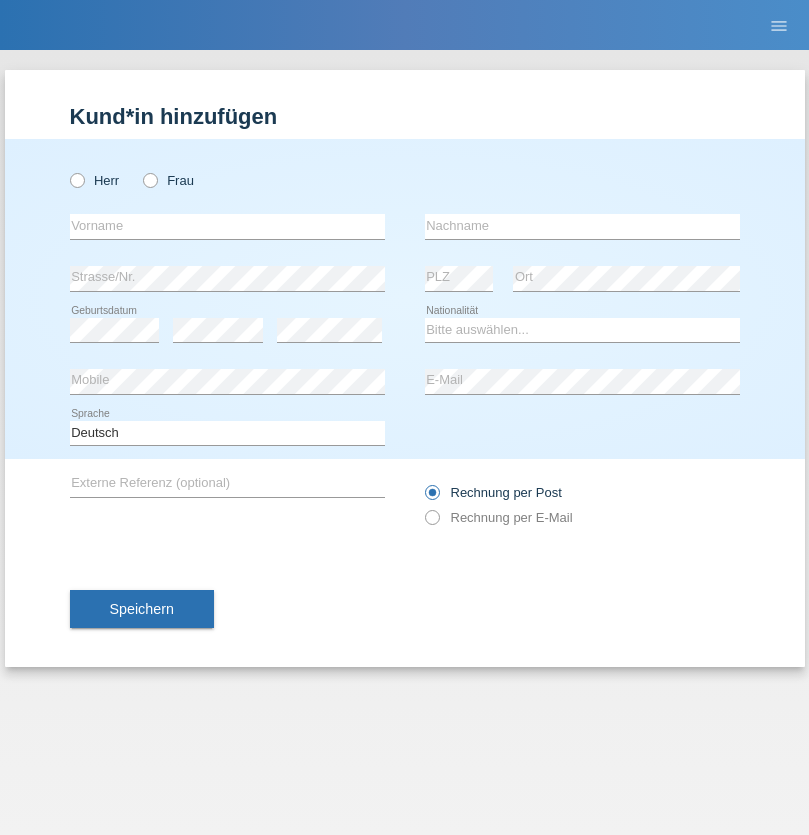 radio on "true" 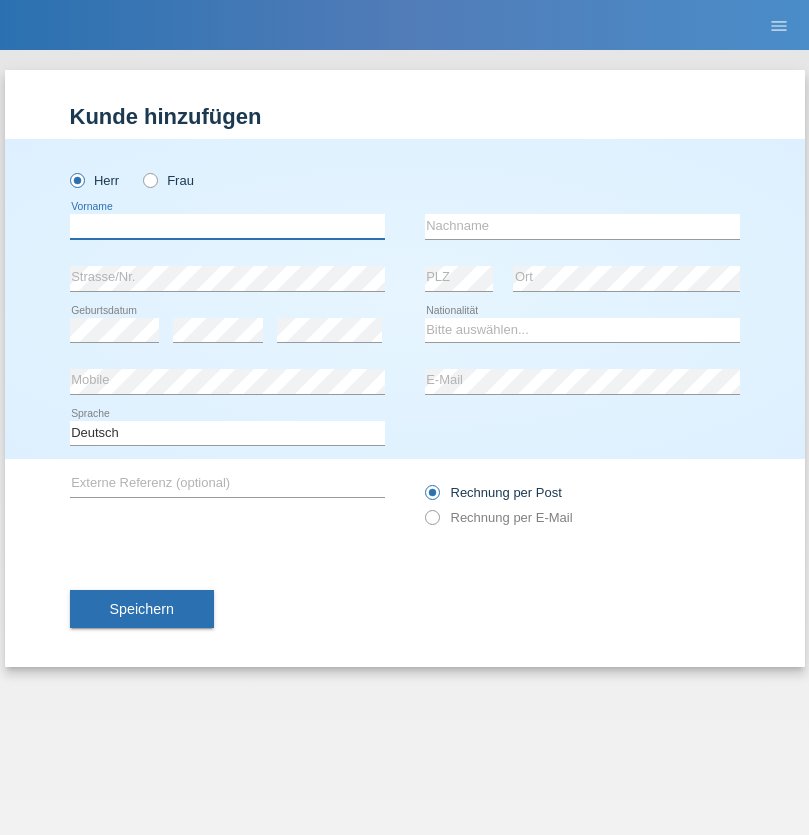 click at bounding box center [227, 226] 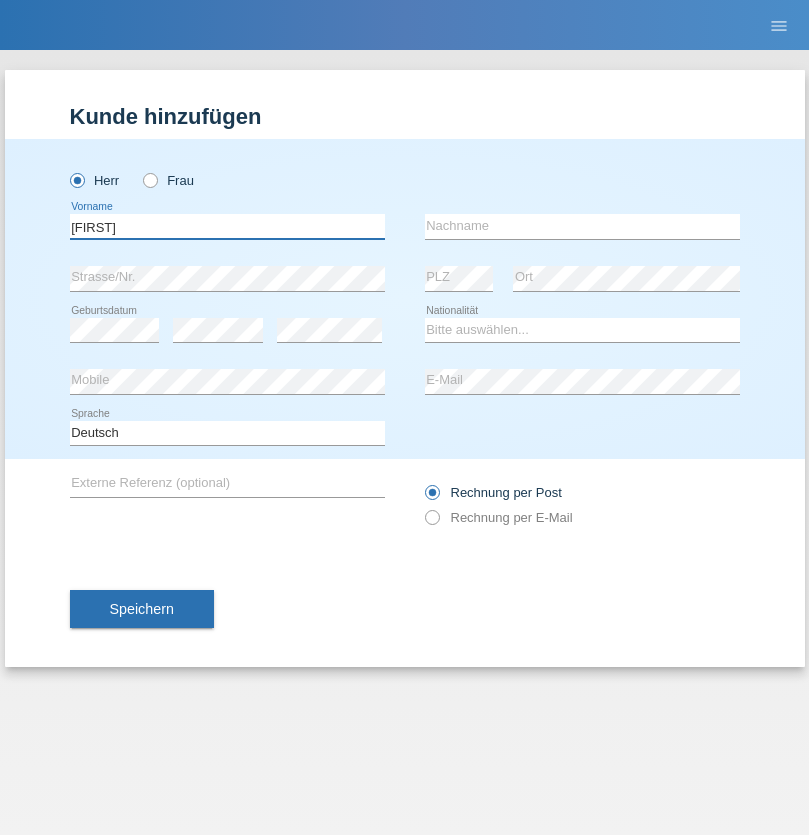 type on "Nelson" 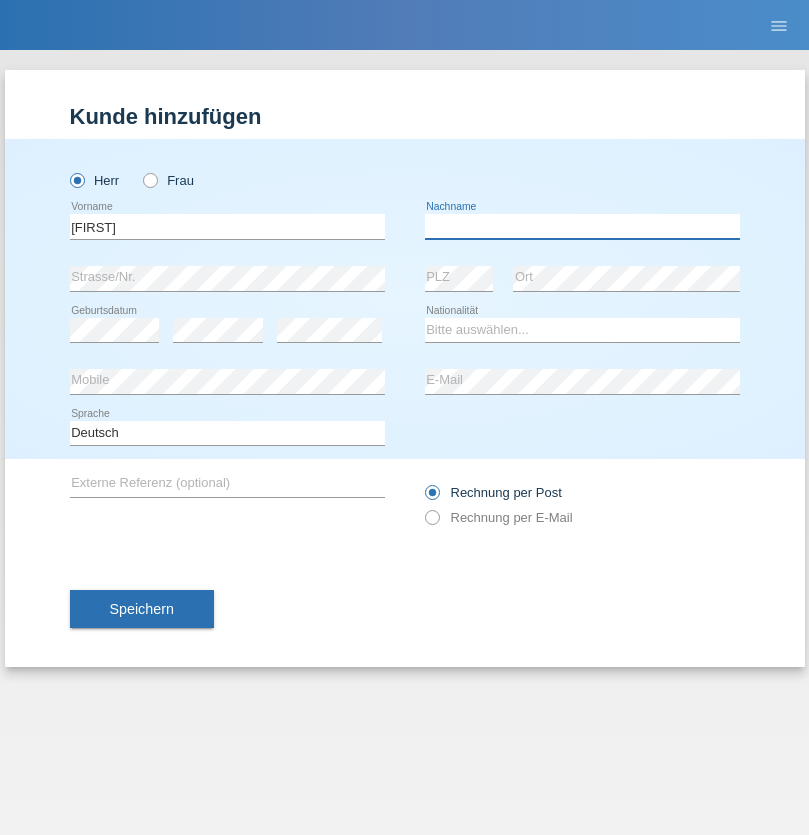click at bounding box center (582, 226) 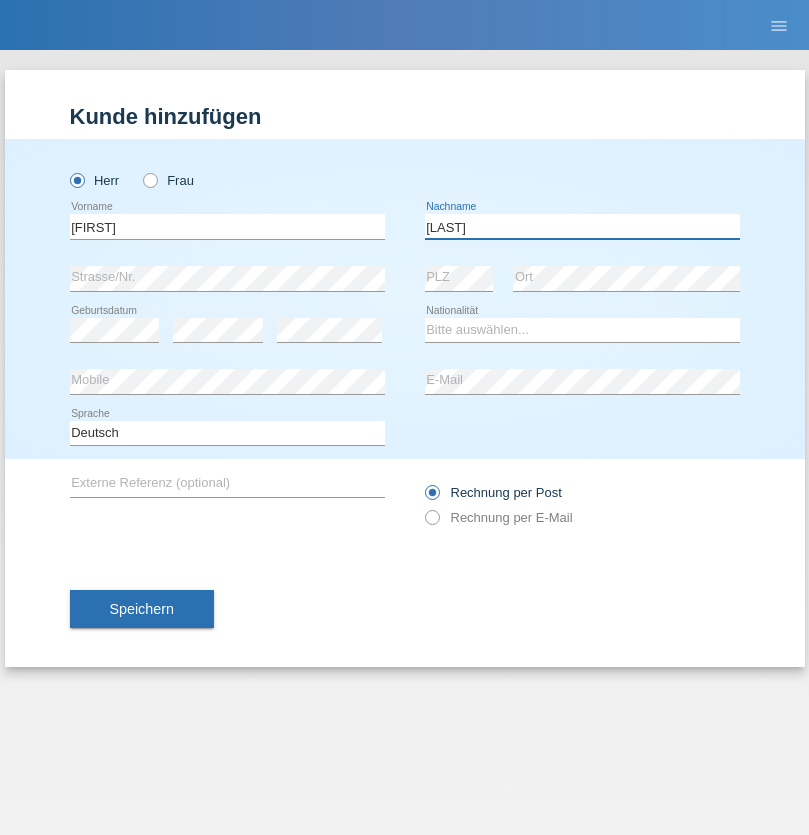 type on "Barroso" 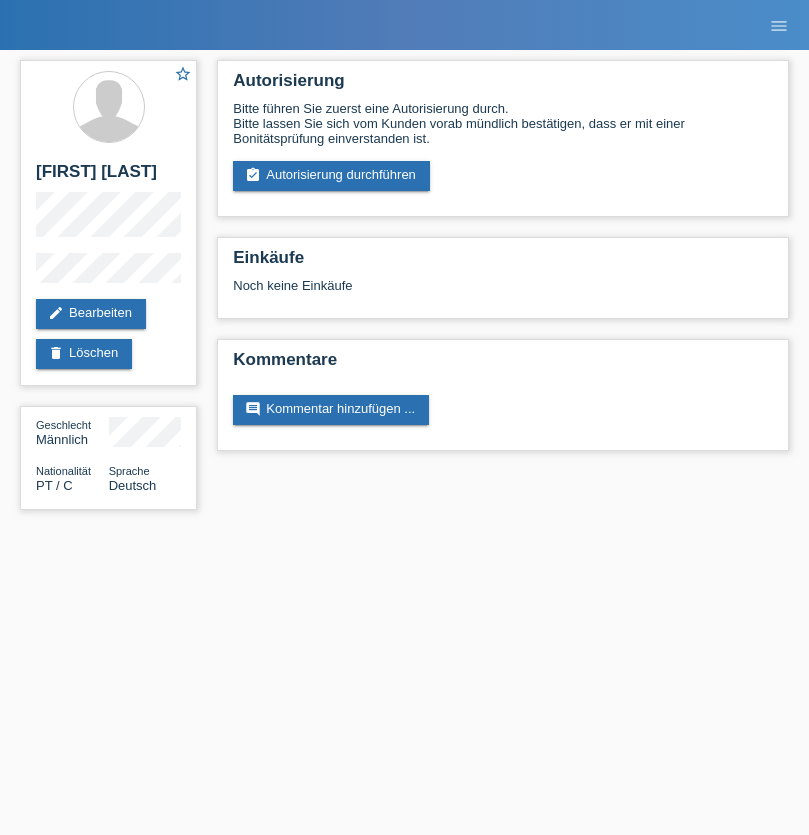 scroll, scrollTop: 0, scrollLeft: 0, axis: both 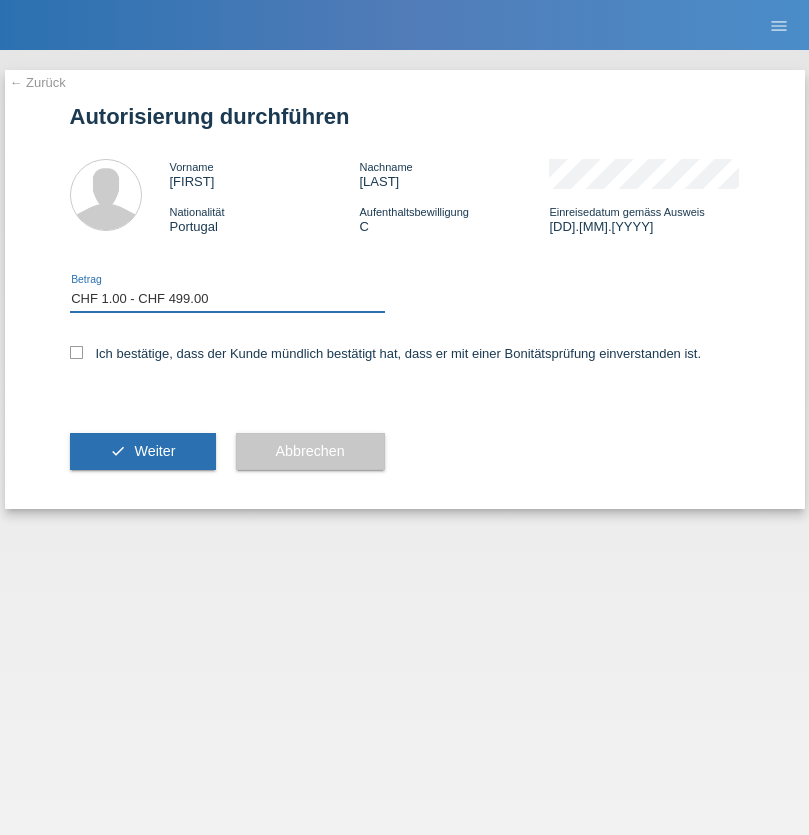 checkbox on "true" 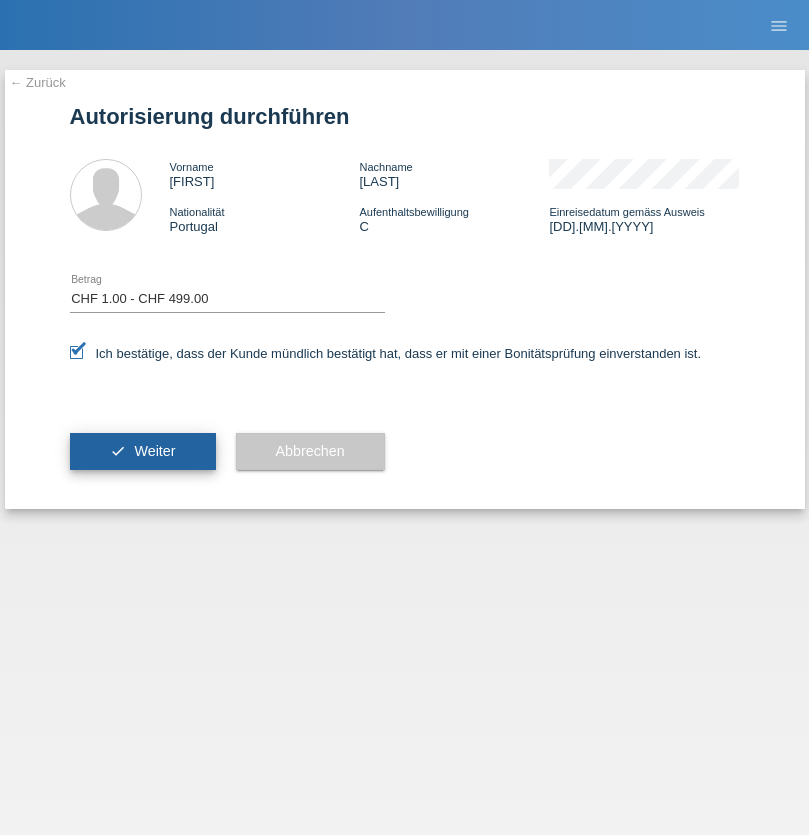 click on "Weiter" at bounding box center (154, 451) 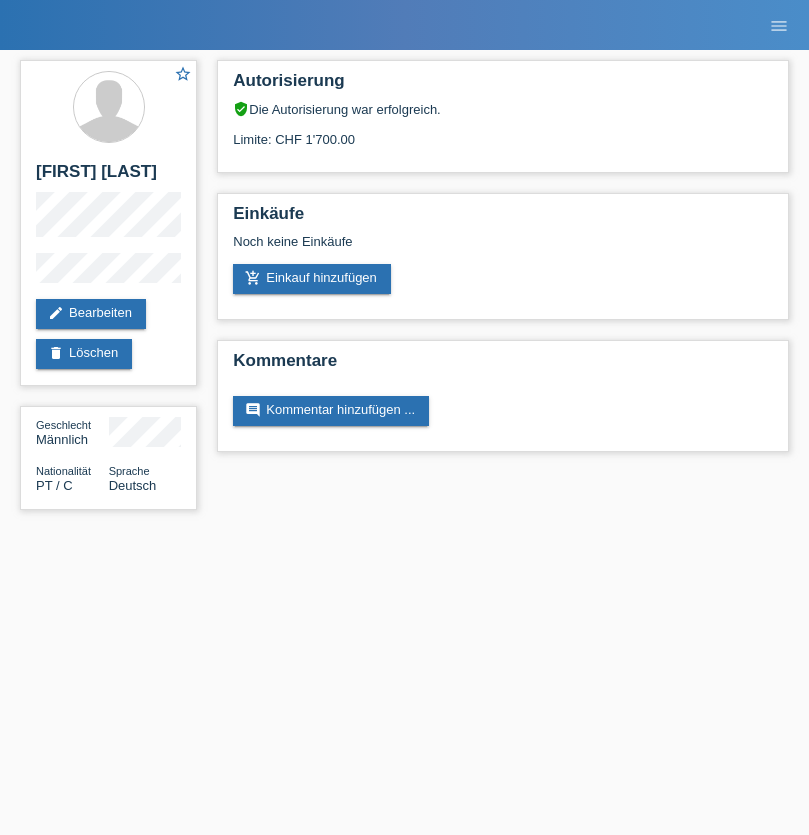 scroll, scrollTop: 0, scrollLeft: 0, axis: both 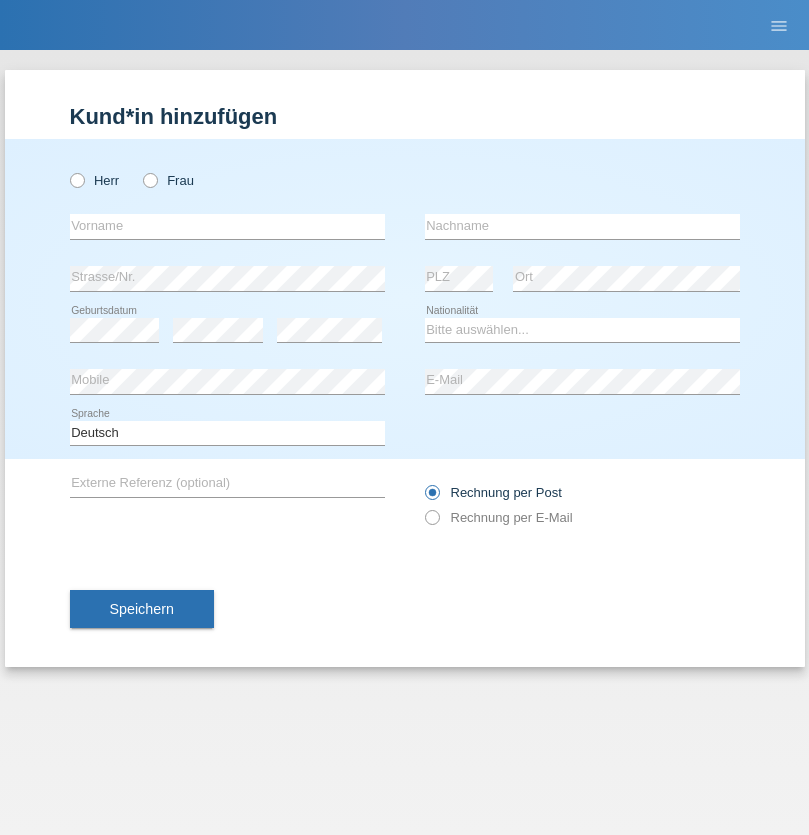 radio on "true" 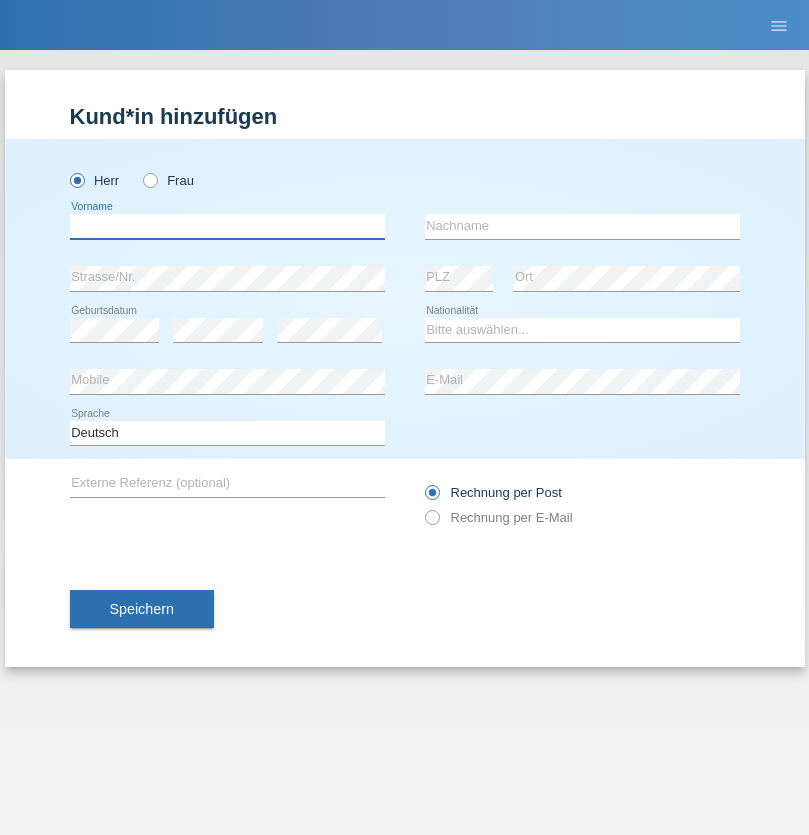 click at bounding box center [227, 226] 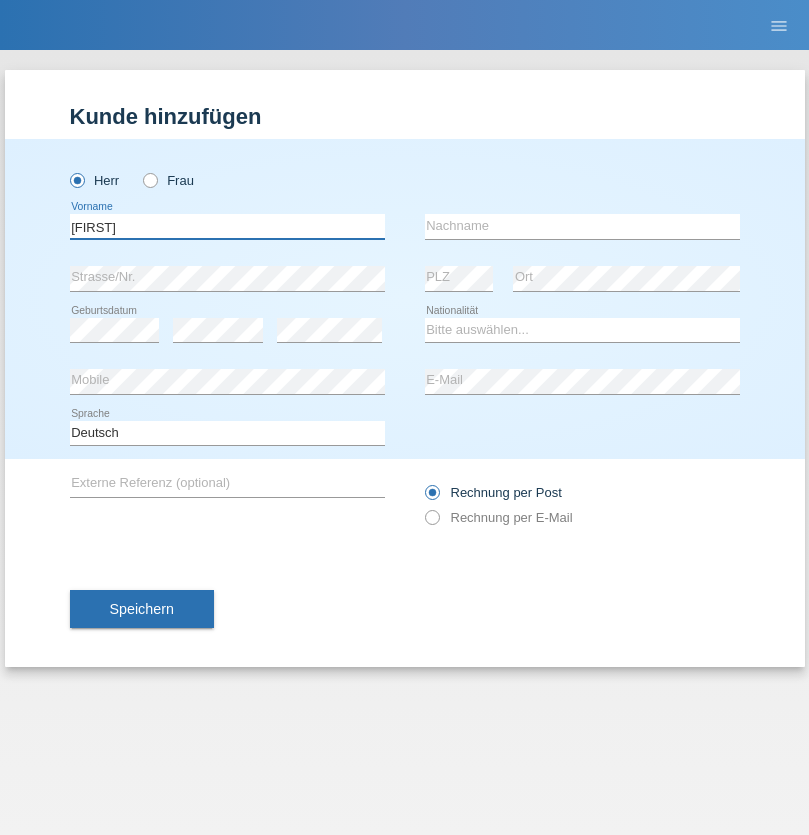 type on "Jonathan" 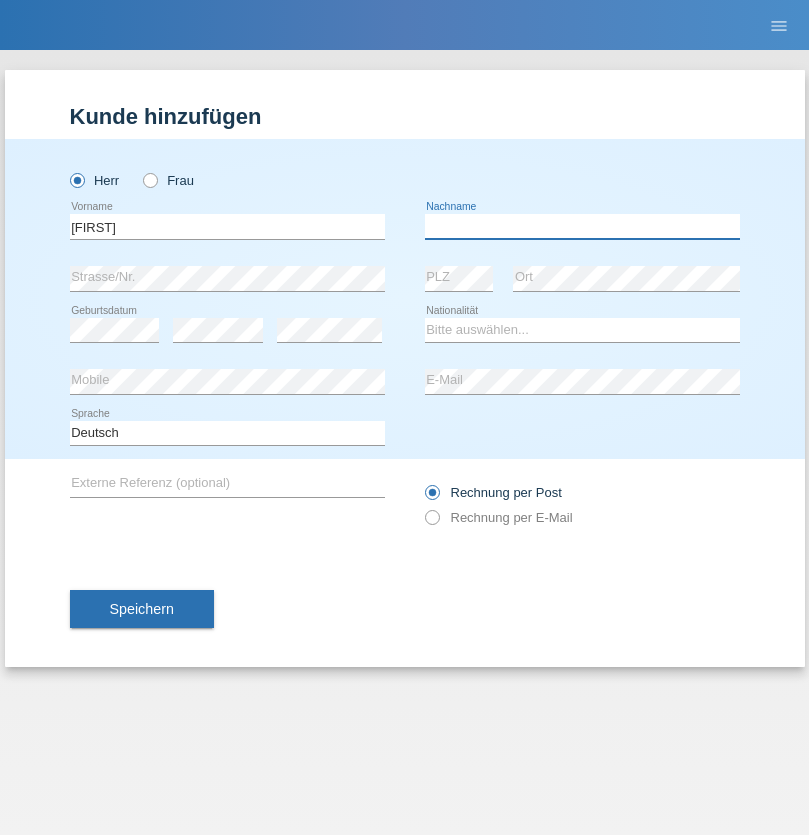 click at bounding box center (582, 226) 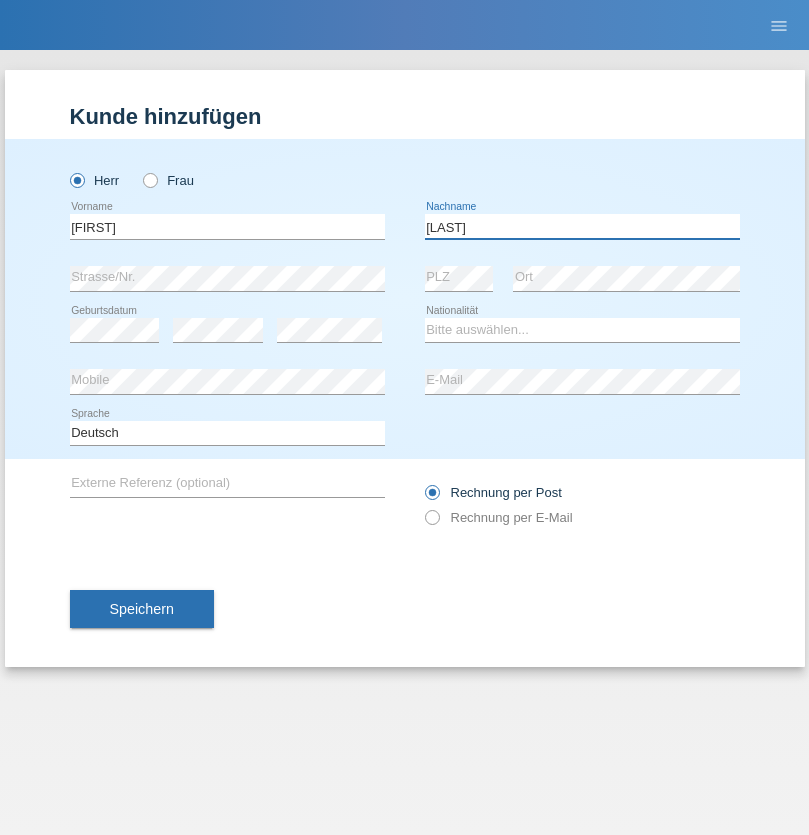 type on "[LAST]" 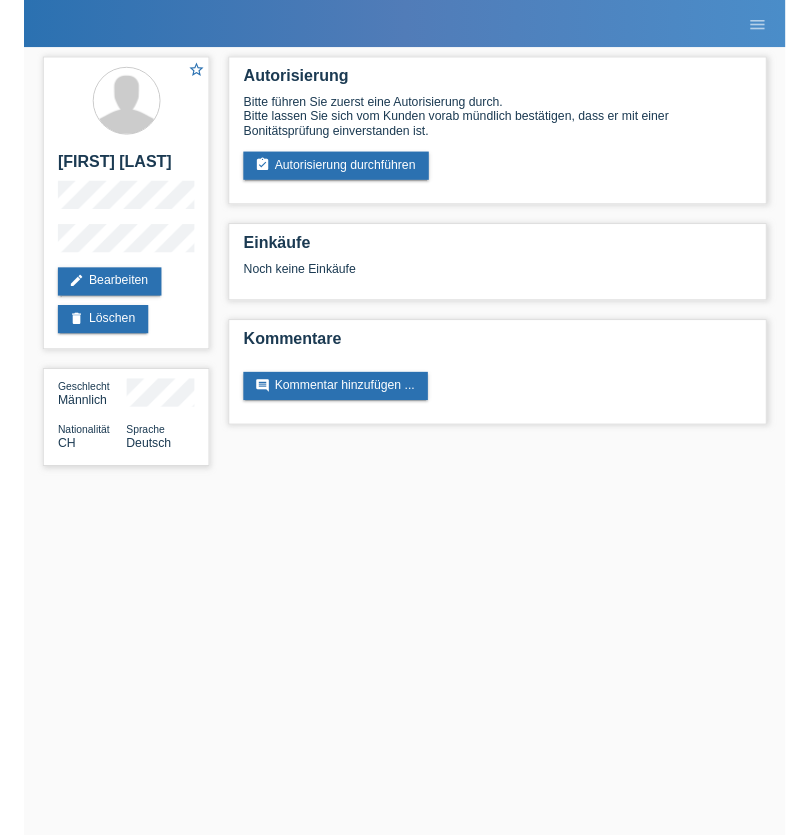 scroll, scrollTop: 0, scrollLeft: 0, axis: both 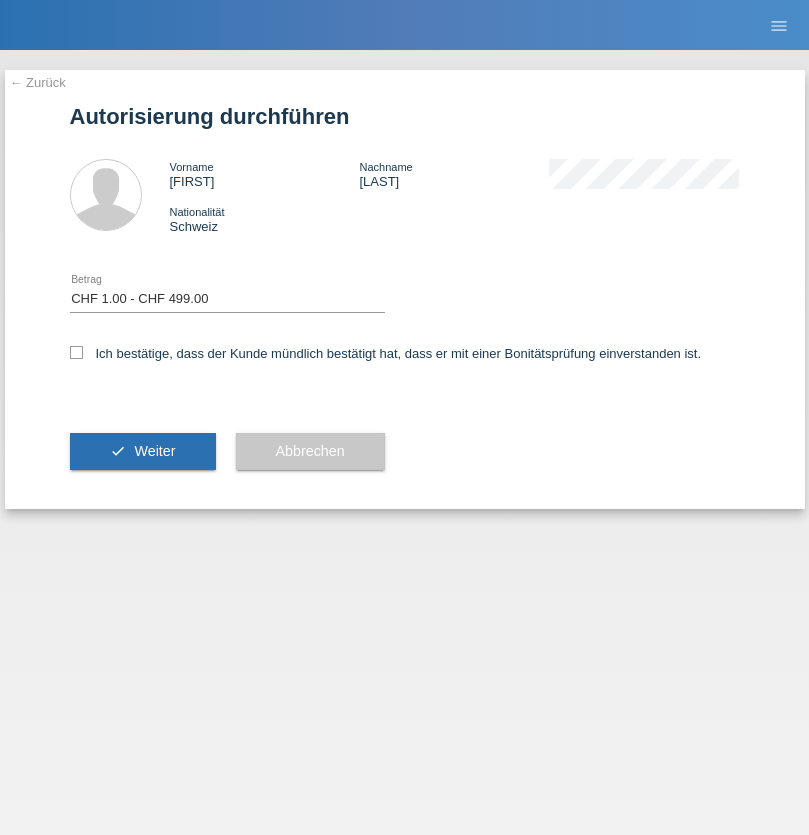 checkbox on "true" 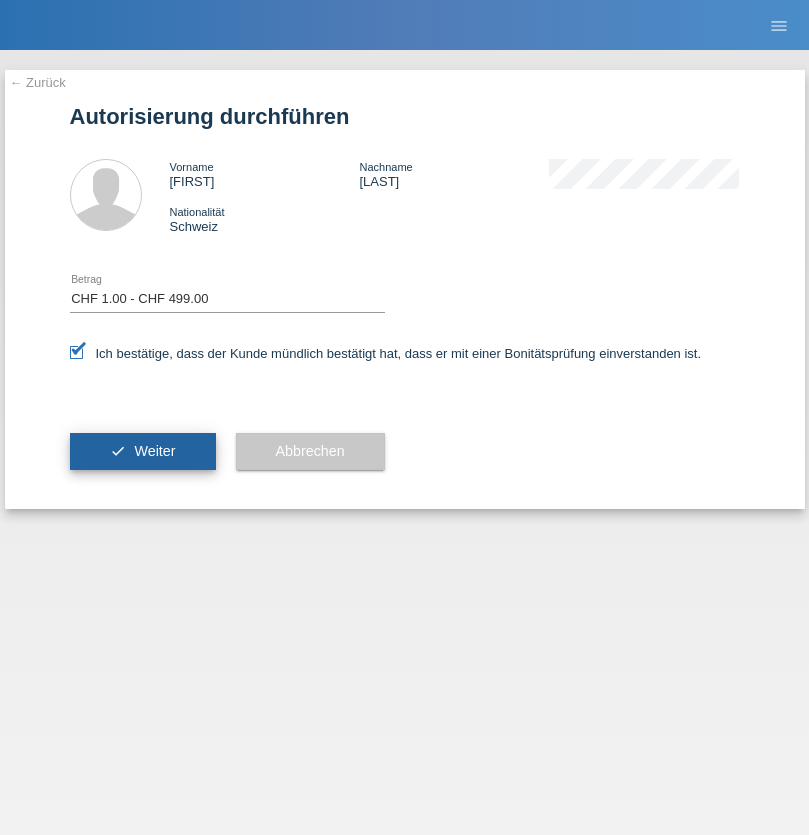 click on "Weiter" at bounding box center (154, 451) 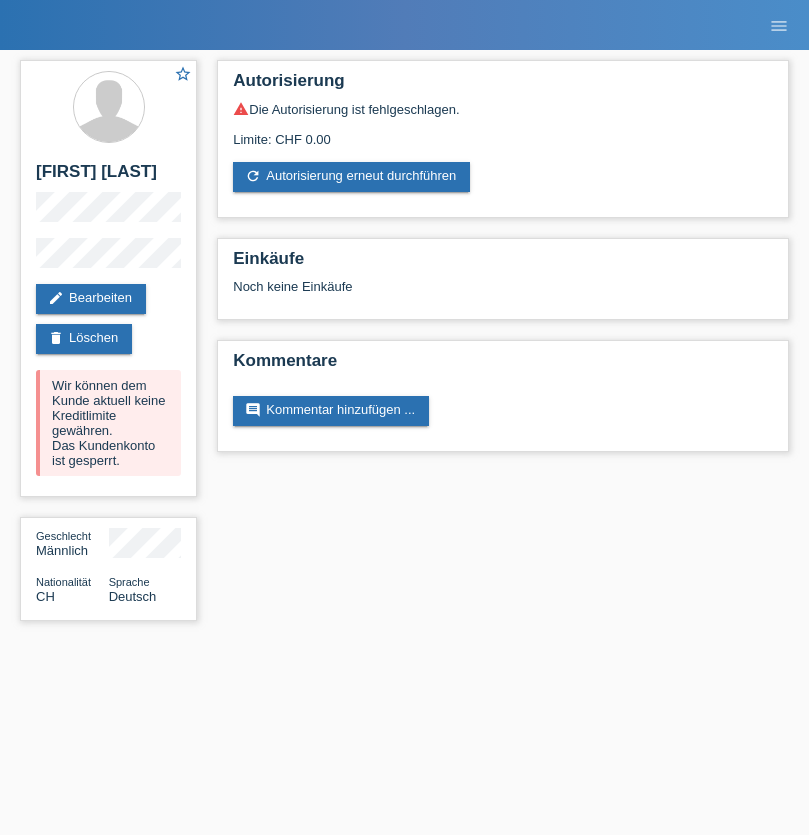 scroll, scrollTop: 0, scrollLeft: 0, axis: both 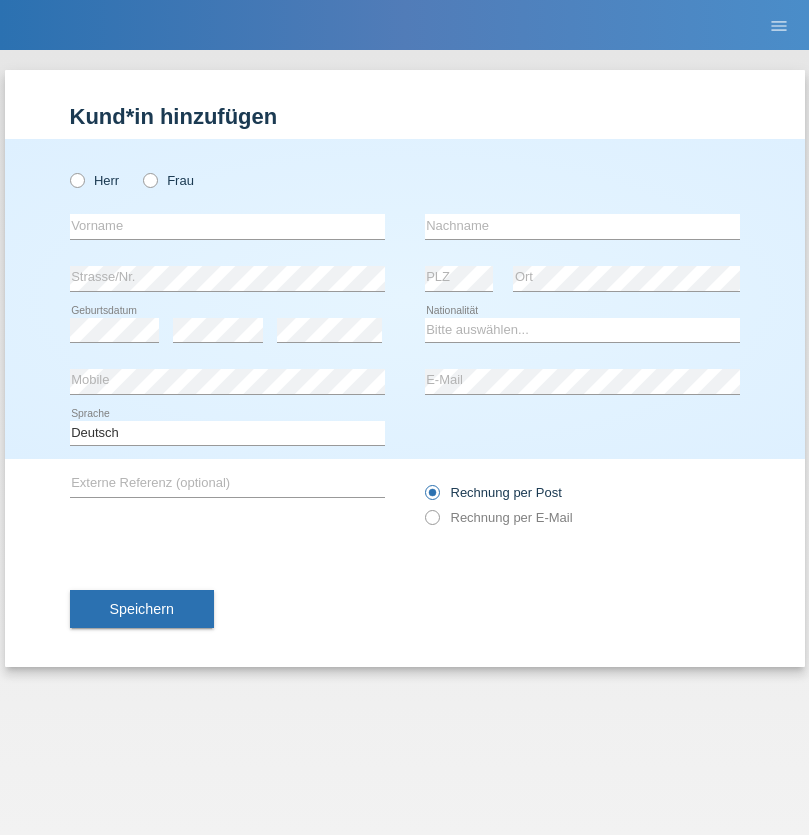 radio on "true" 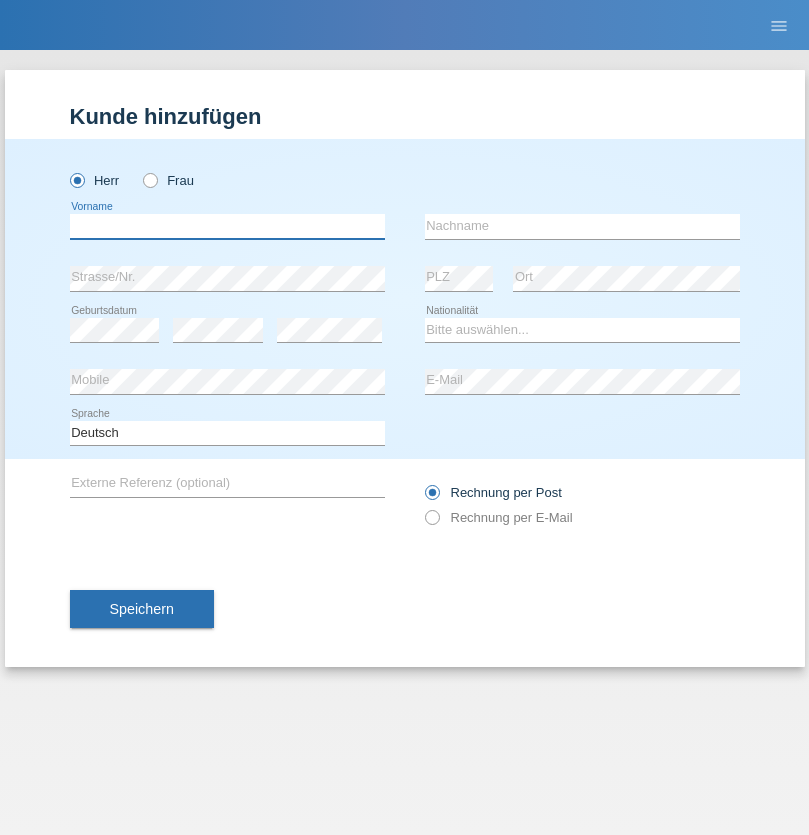 click at bounding box center [227, 226] 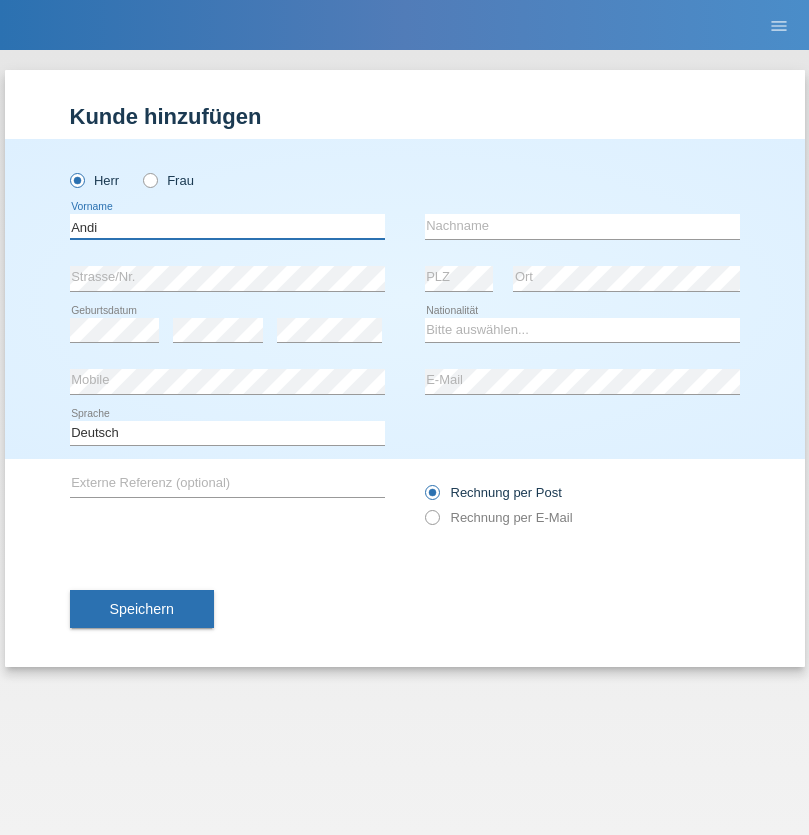 type on "Andi" 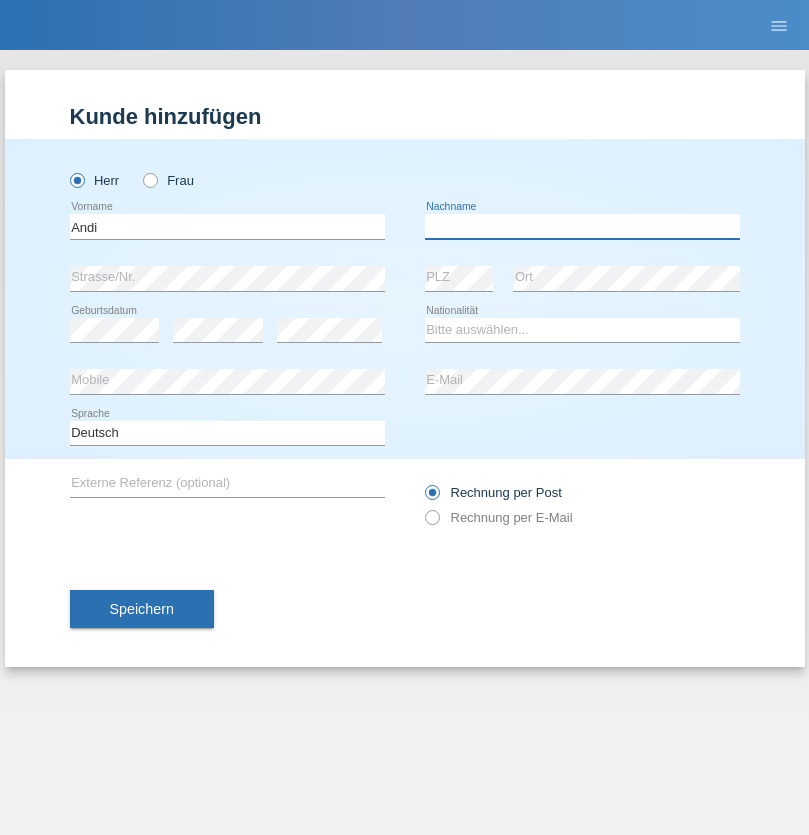click at bounding box center (582, 226) 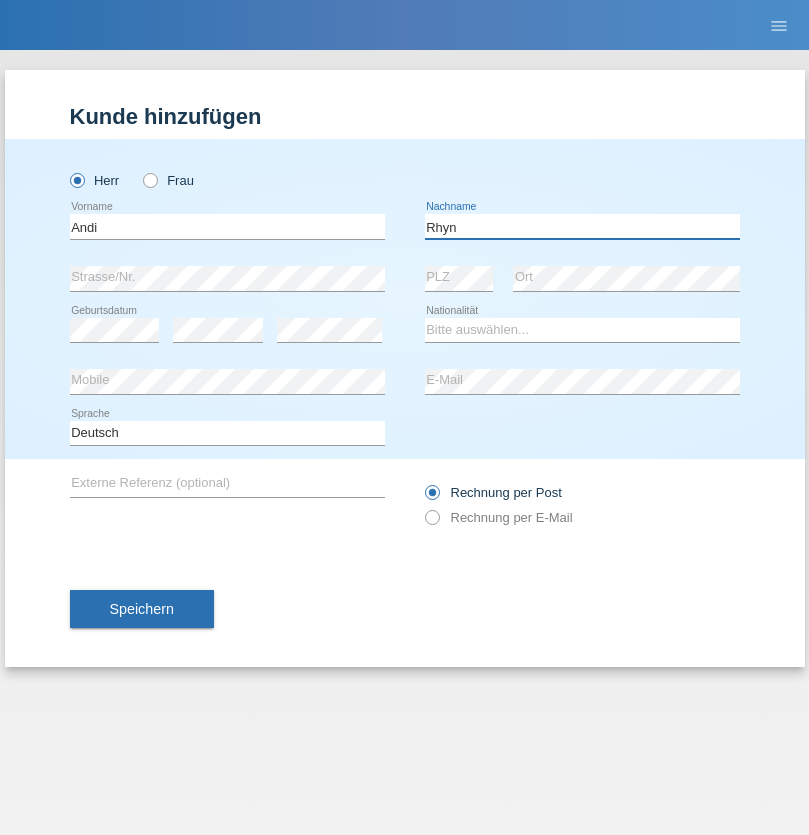 type on "Rhyn" 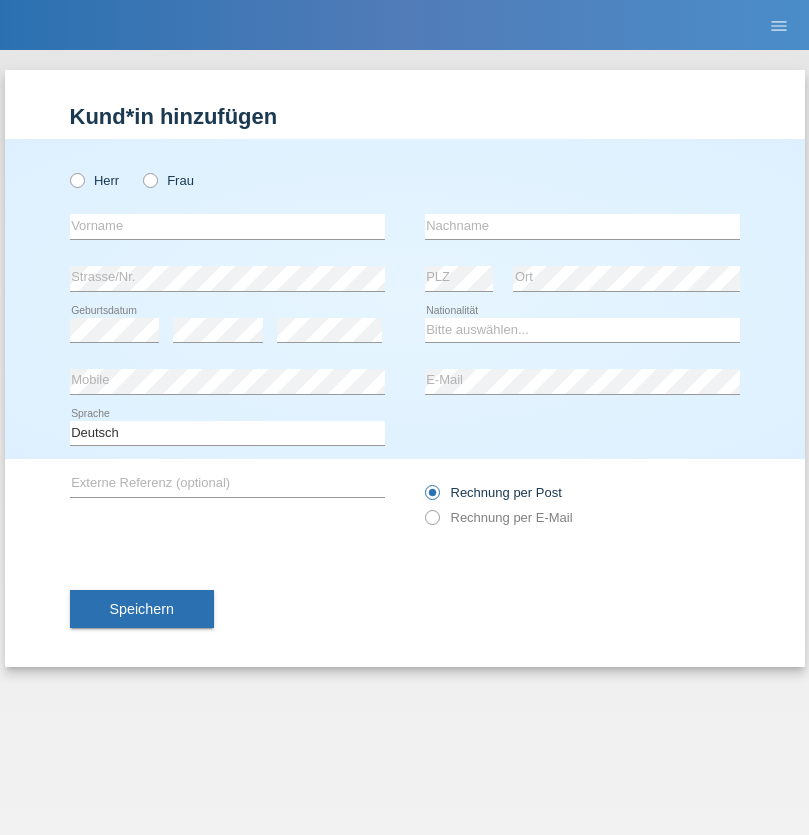 scroll, scrollTop: 0, scrollLeft: 0, axis: both 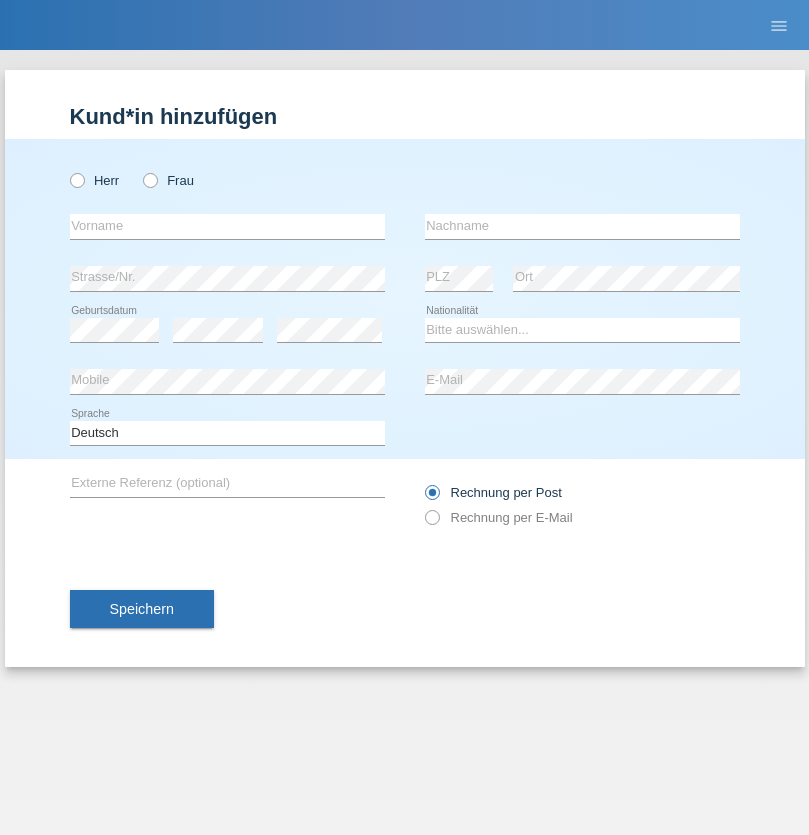 radio on "true" 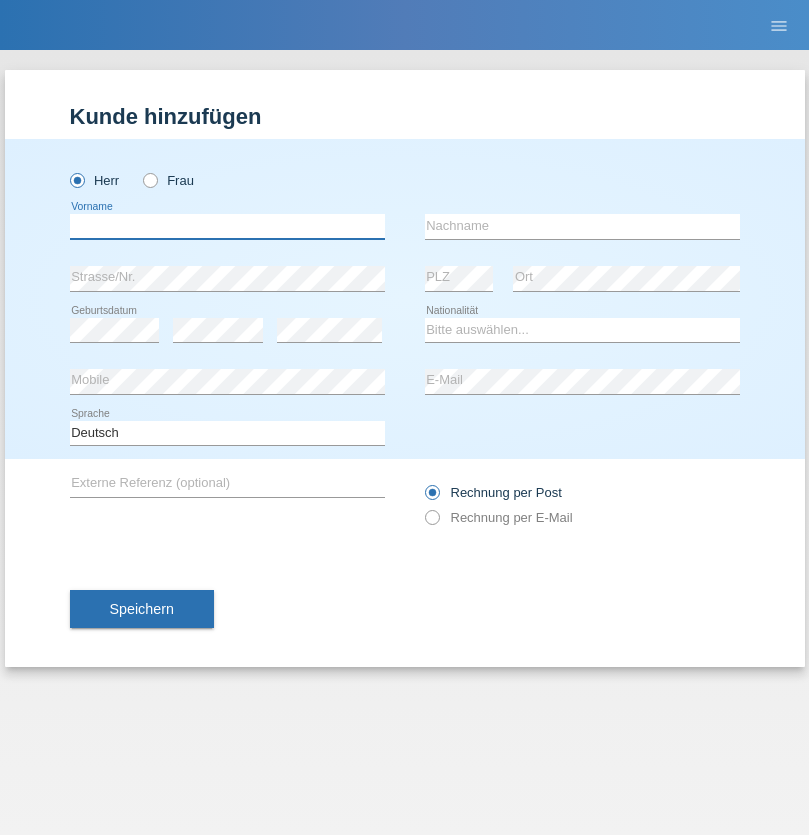 click at bounding box center (227, 226) 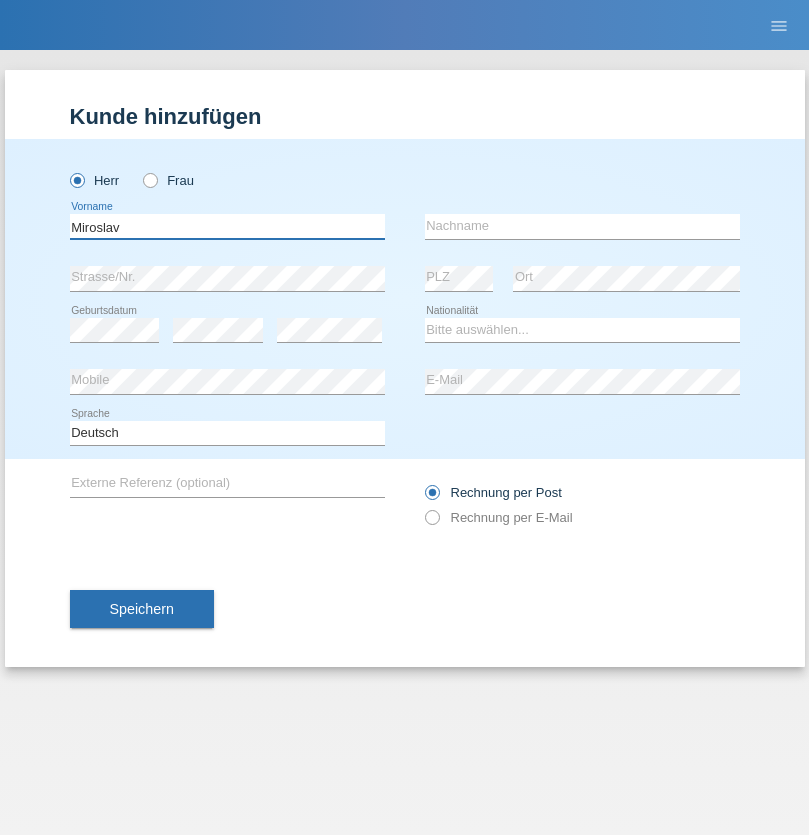 type on "Miroslav" 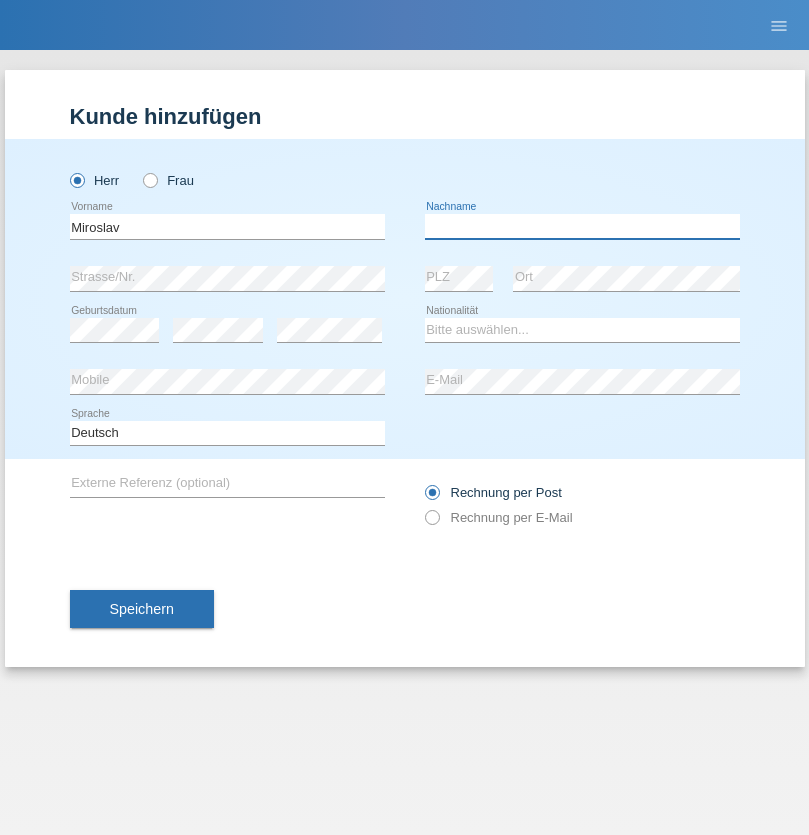 click at bounding box center (582, 226) 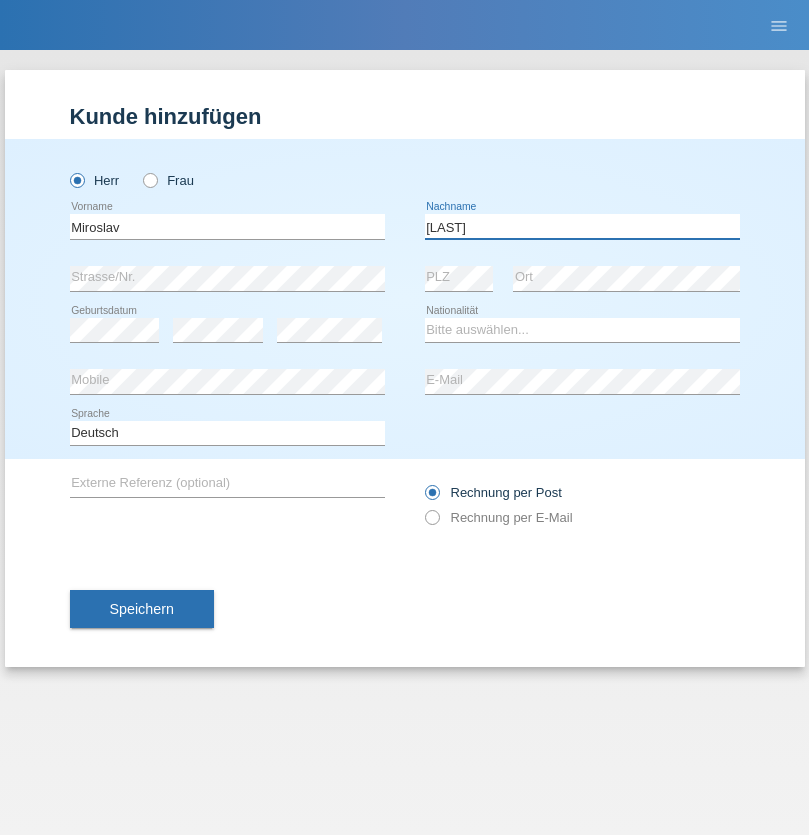 type on "Yordanov" 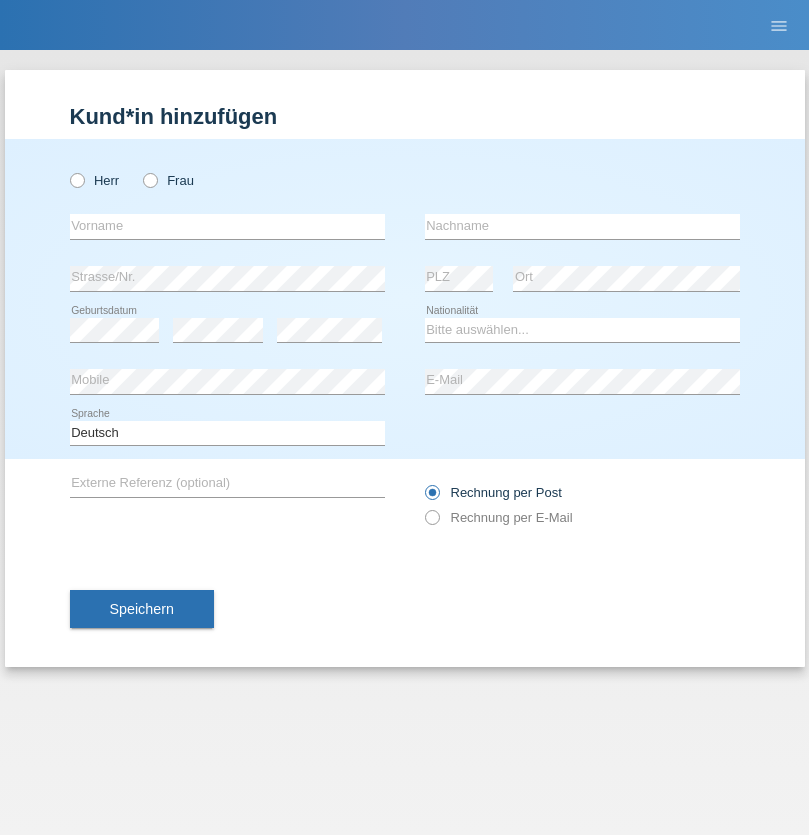 scroll, scrollTop: 0, scrollLeft: 0, axis: both 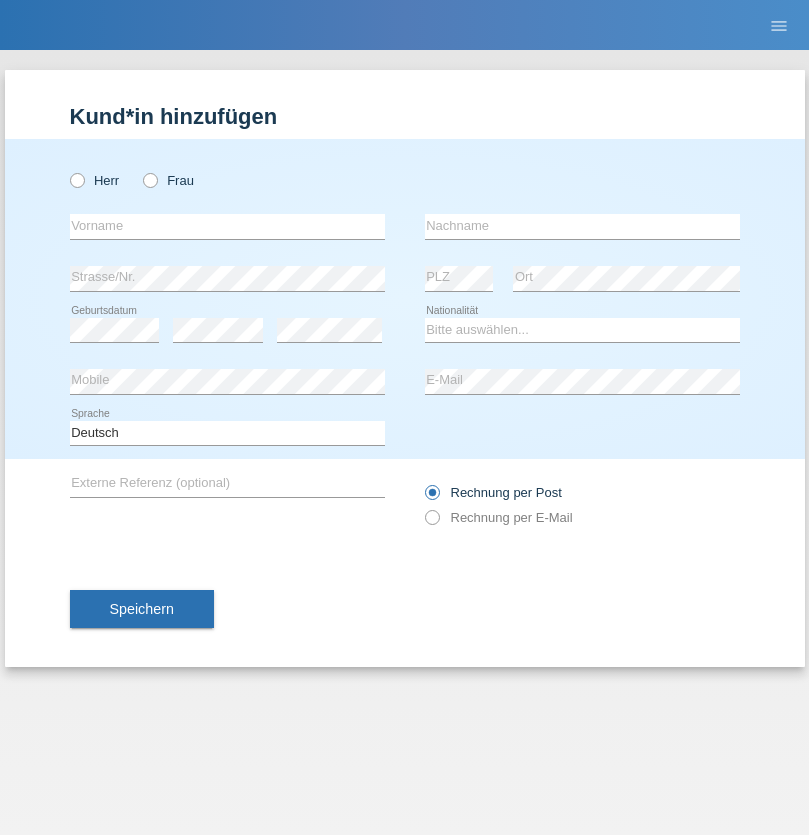 radio on "true" 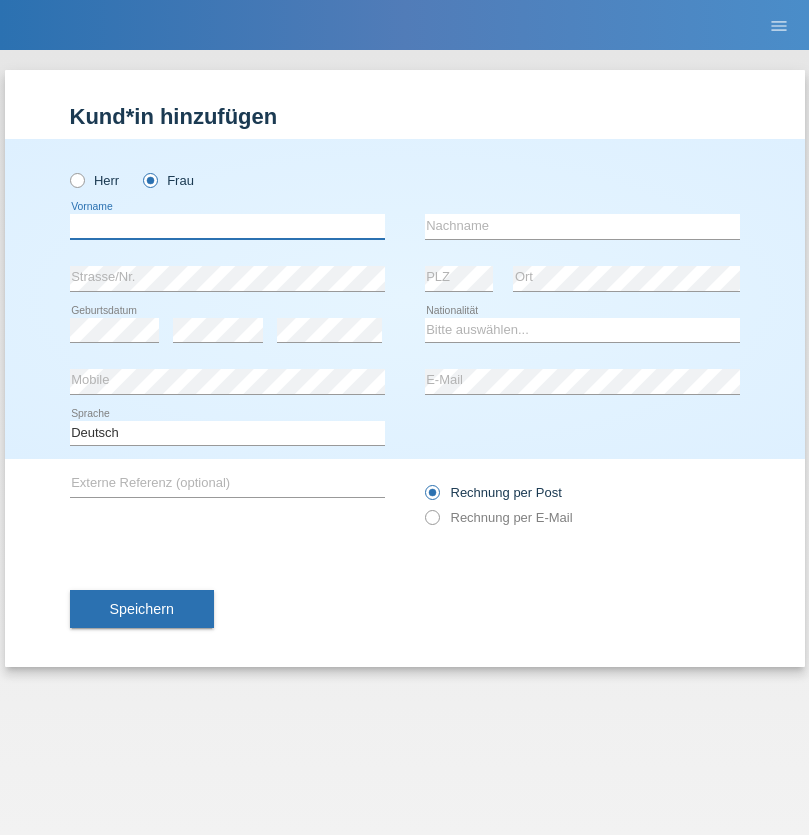 click at bounding box center [227, 226] 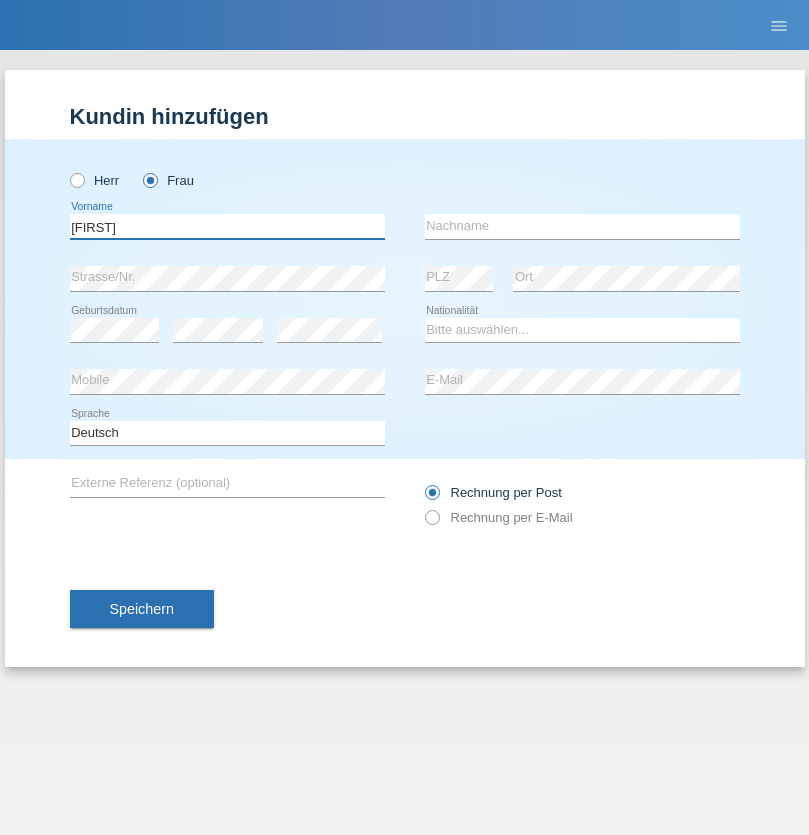 type on "[FIRST]" 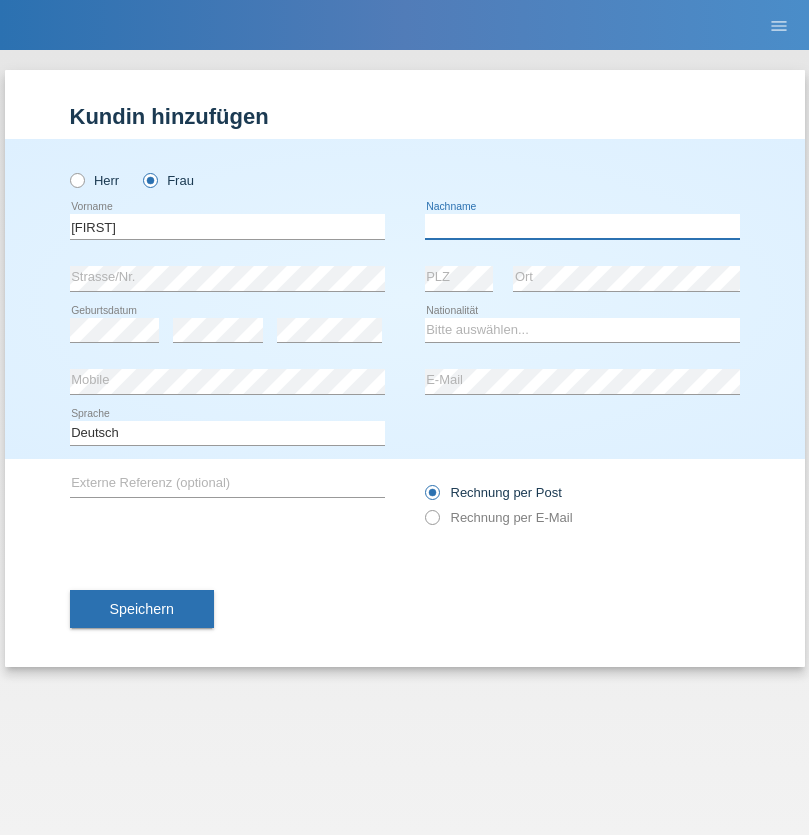 click at bounding box center (582, 226) 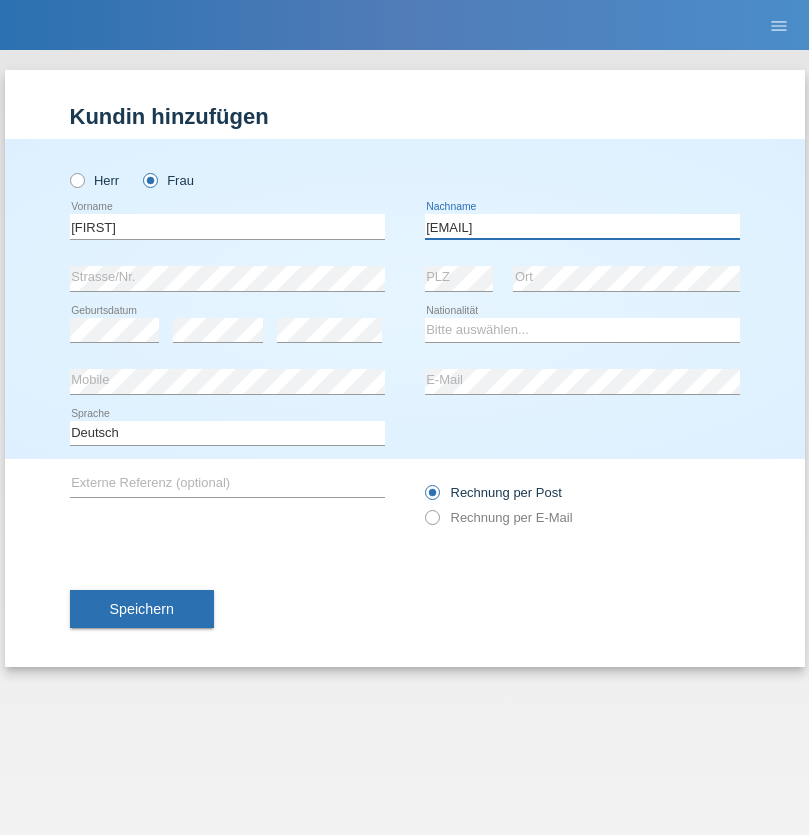 type on "[EMAIL]" 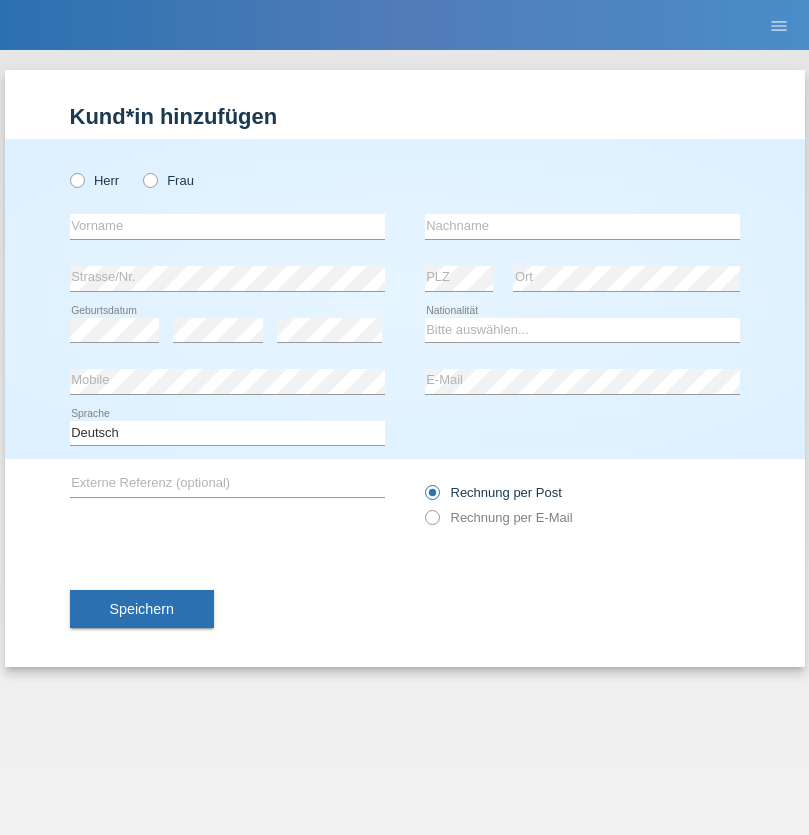 scroll, scrollTop: 0, scrollLeft: 0, axis: both 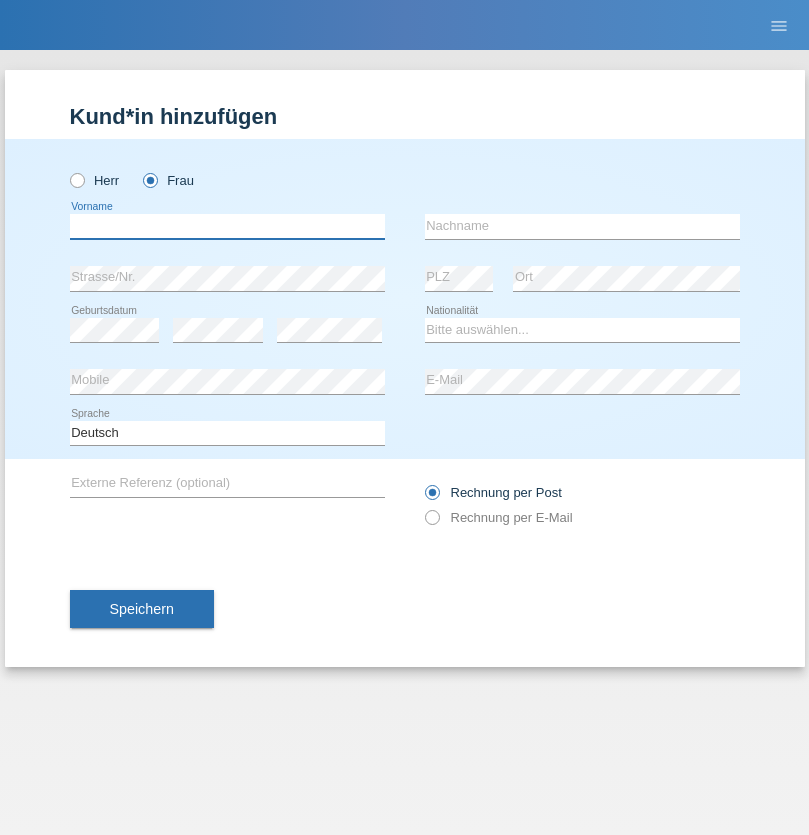 click at bounding box center [227, 226] 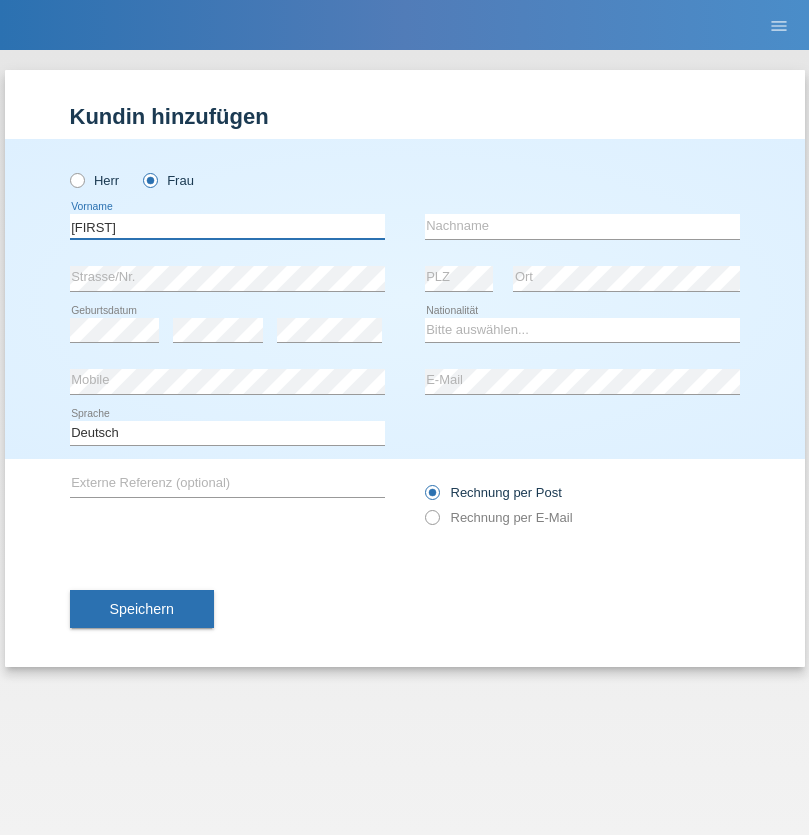 type on "[FIRST]" 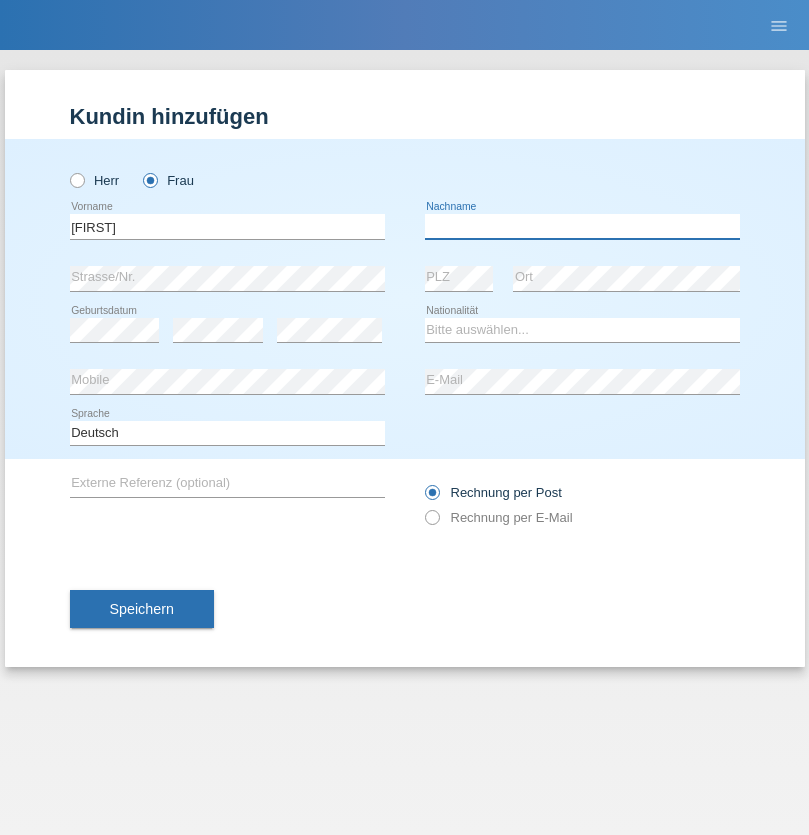 click at bounding box center [582, 226] 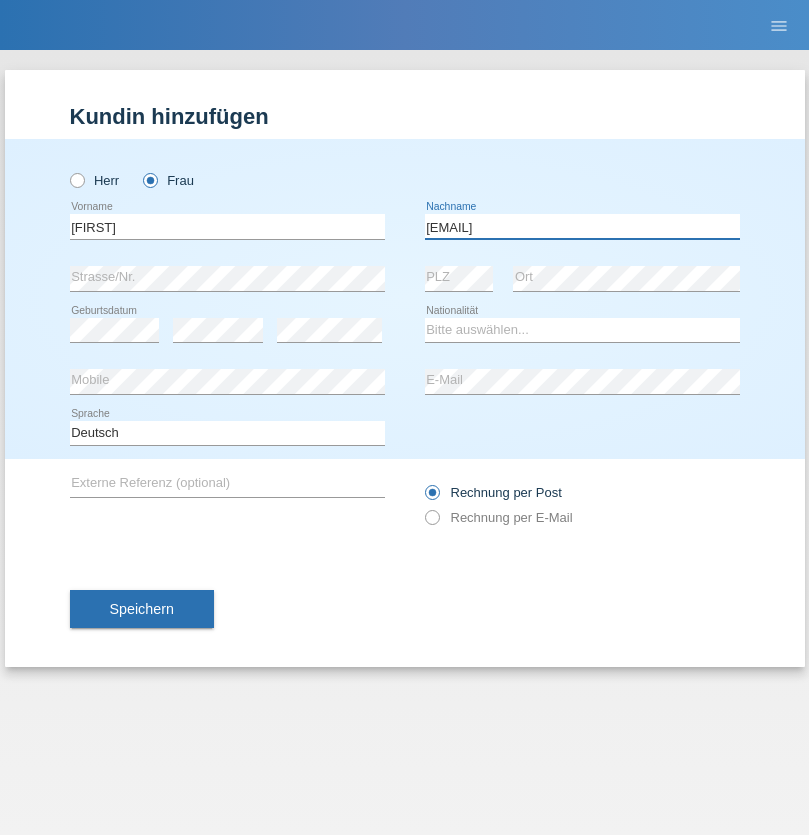 type on "meryemy@hotmail.com" 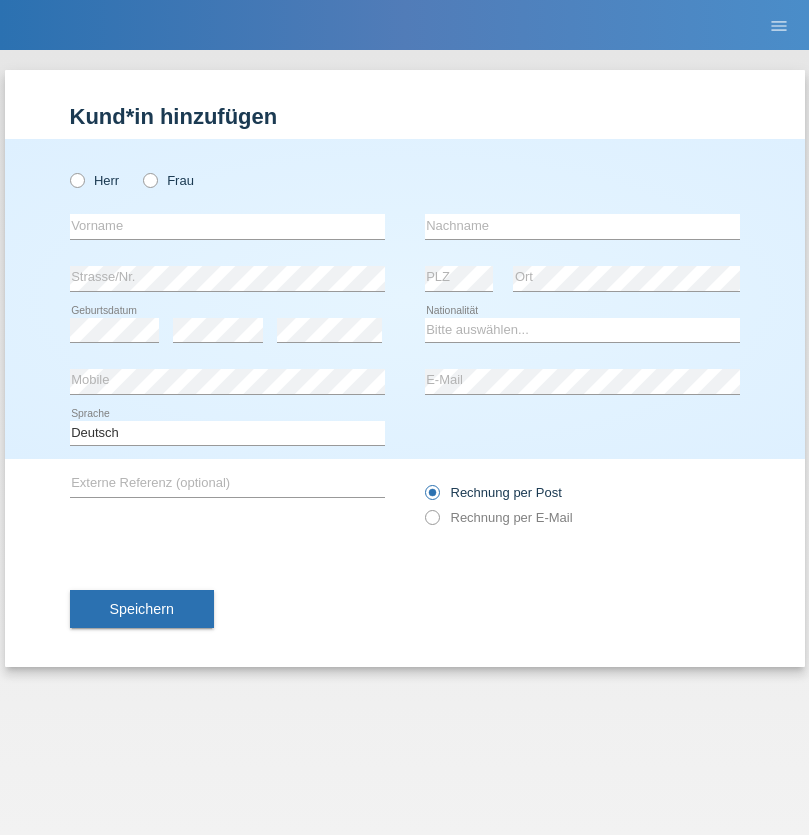 scroll, scrollTop: 0, scrollLeft: 0, axis: both 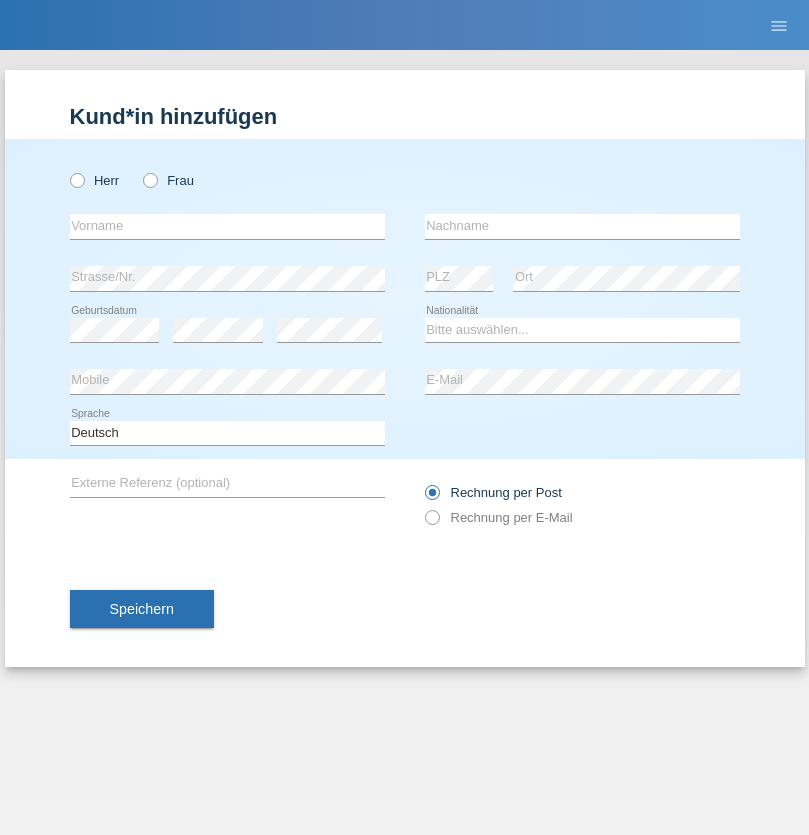 radio on "true" 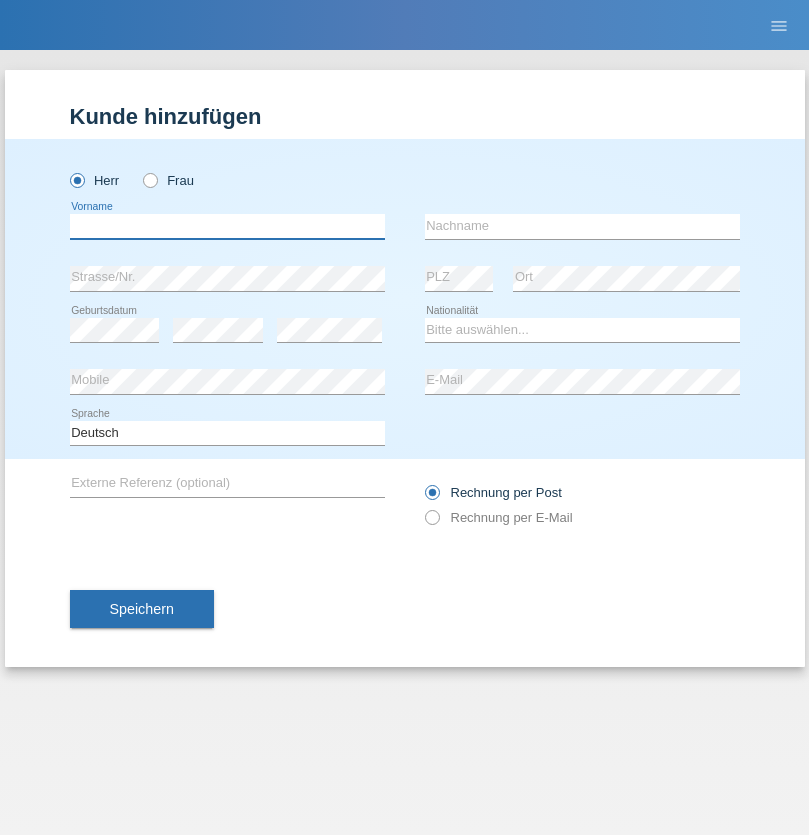 click at bounding box center (227, 226) 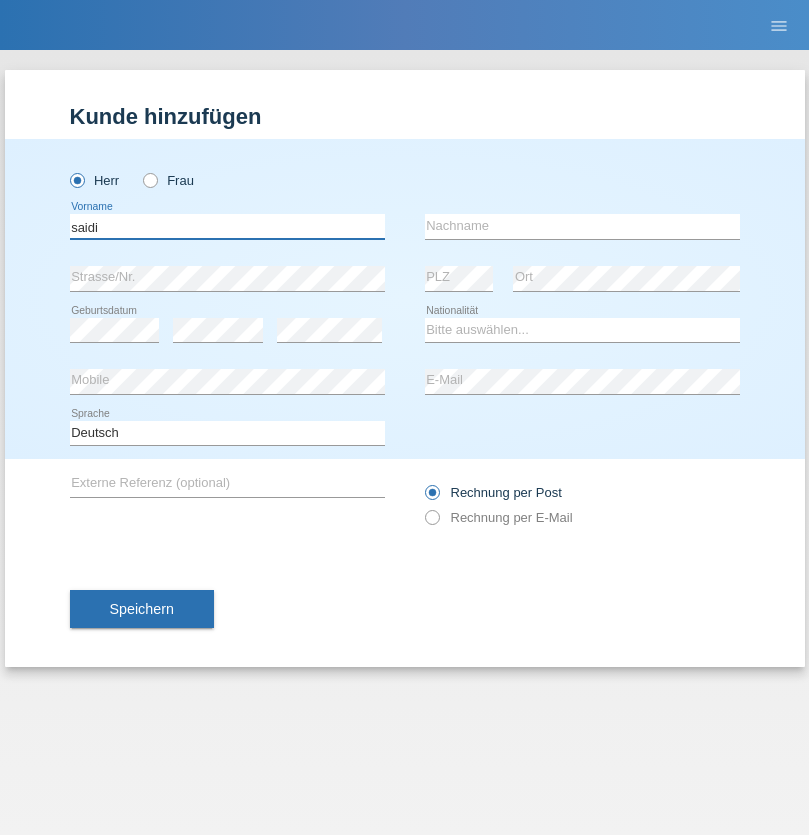 type on "saidi" 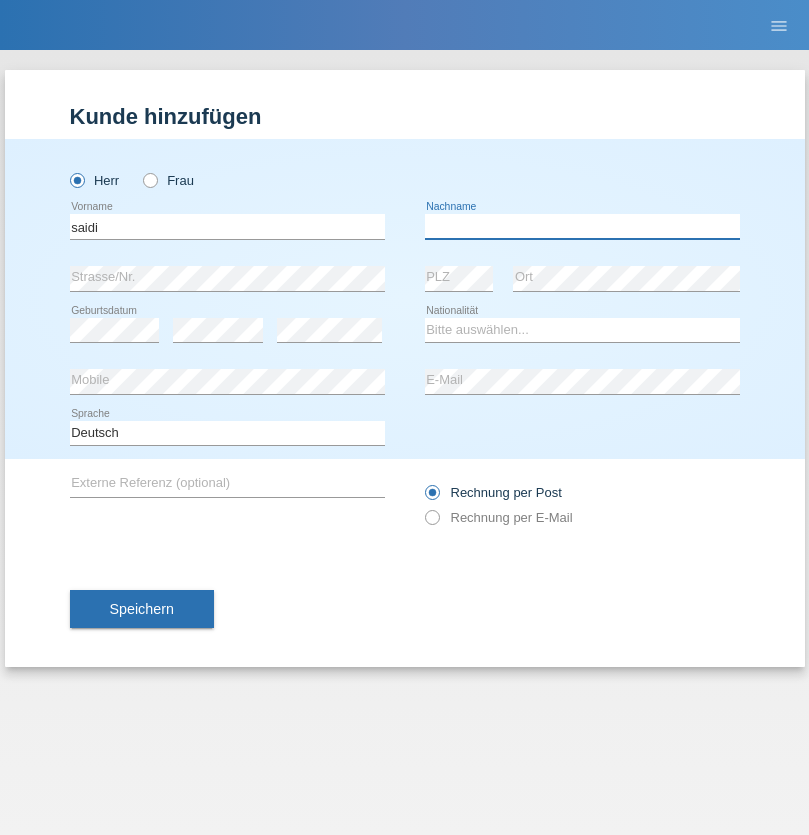 click at bounding box center (582, 226) 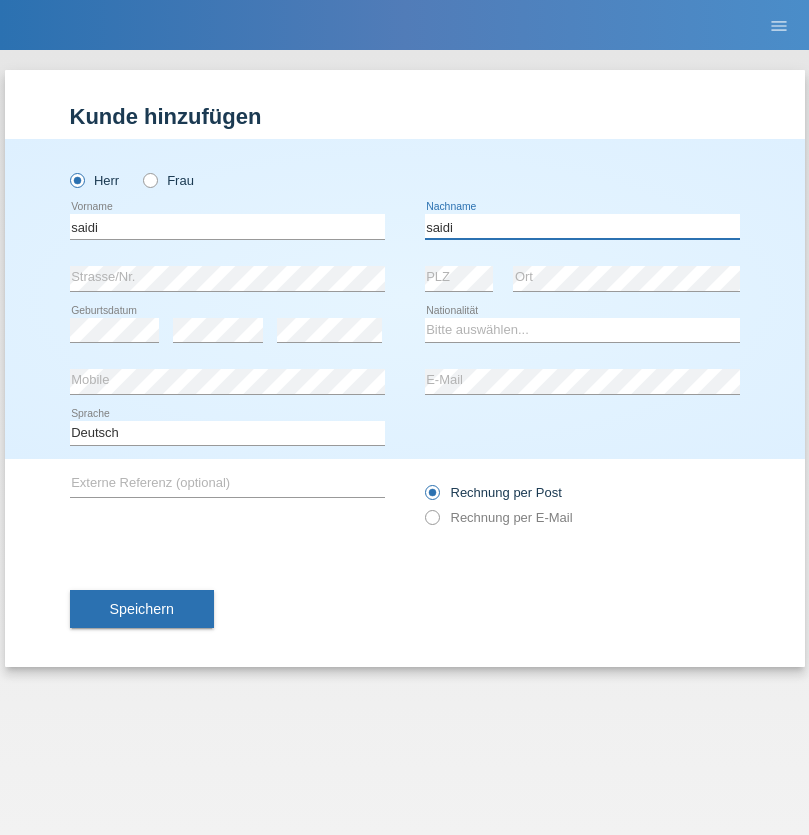 type on "saidi" 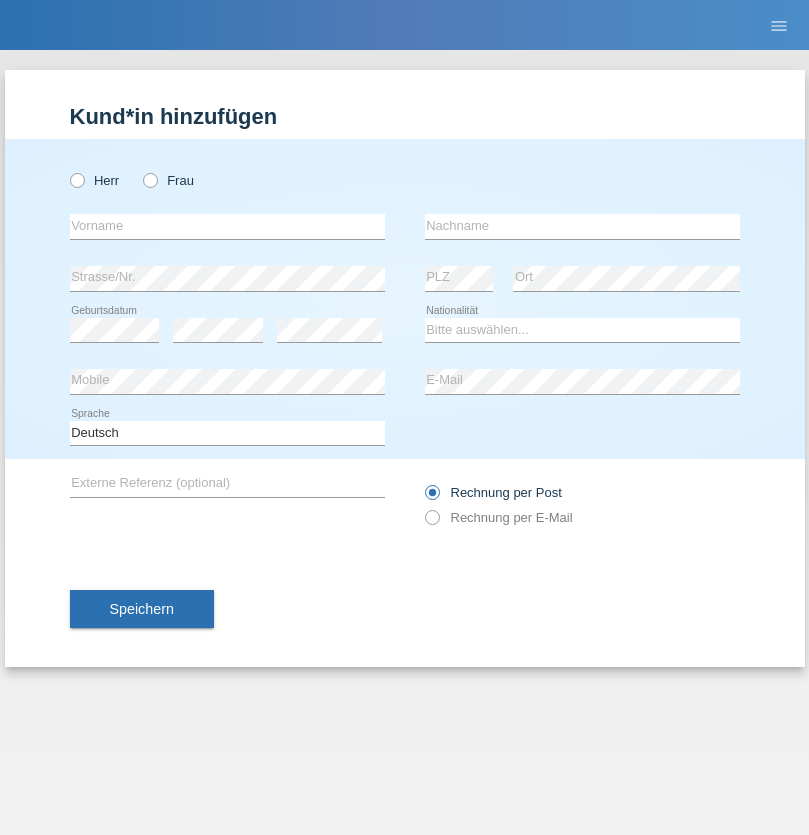 scroll, scrollTop: 0, scrollLeft: 0, axis: both 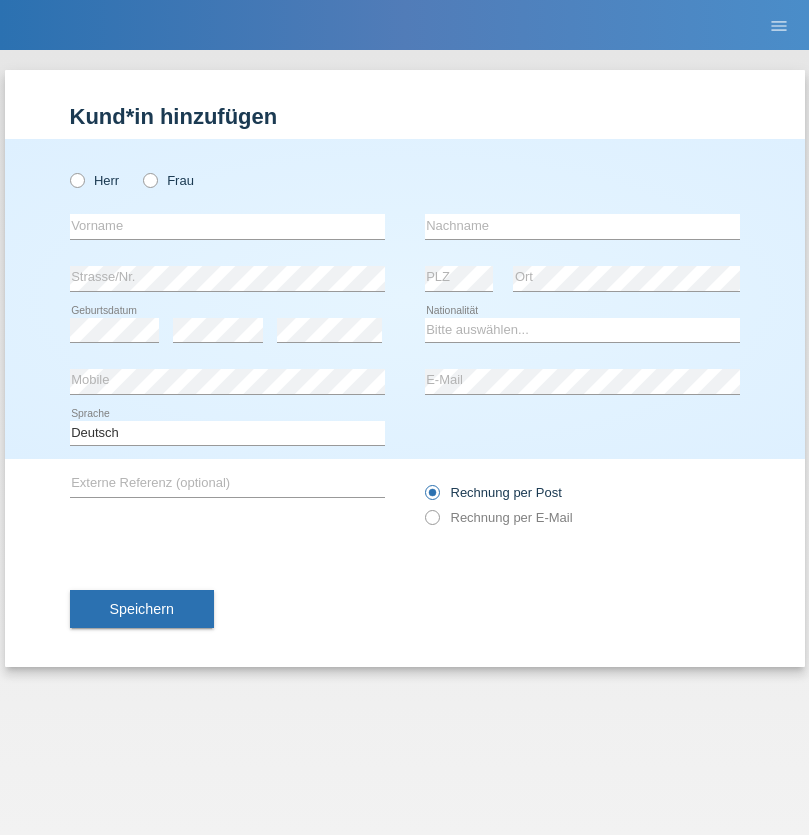radio on "true" 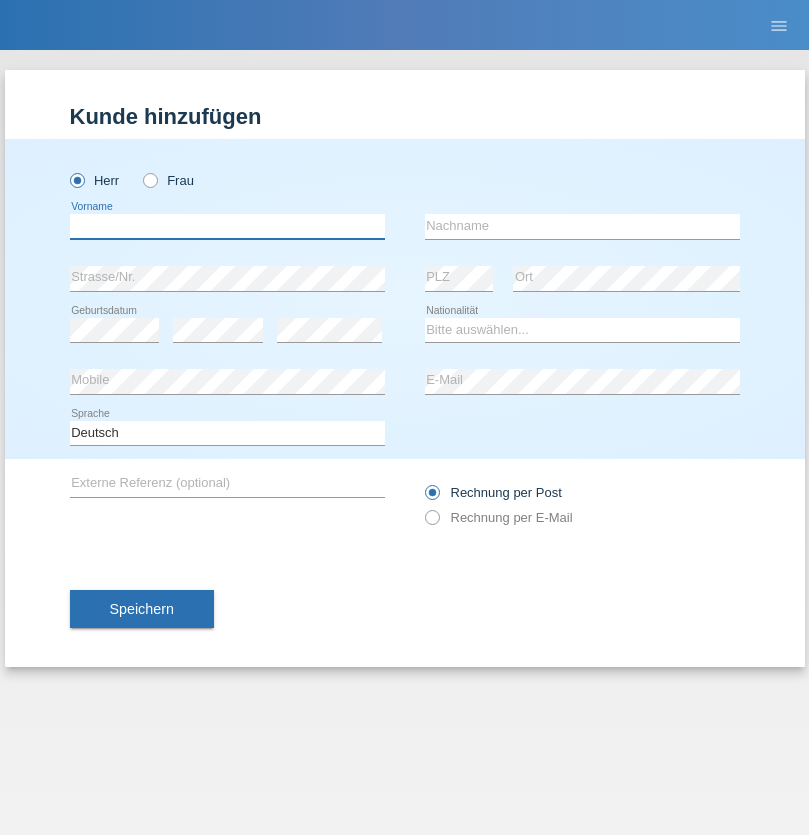 click at bounding box center (227, 226) 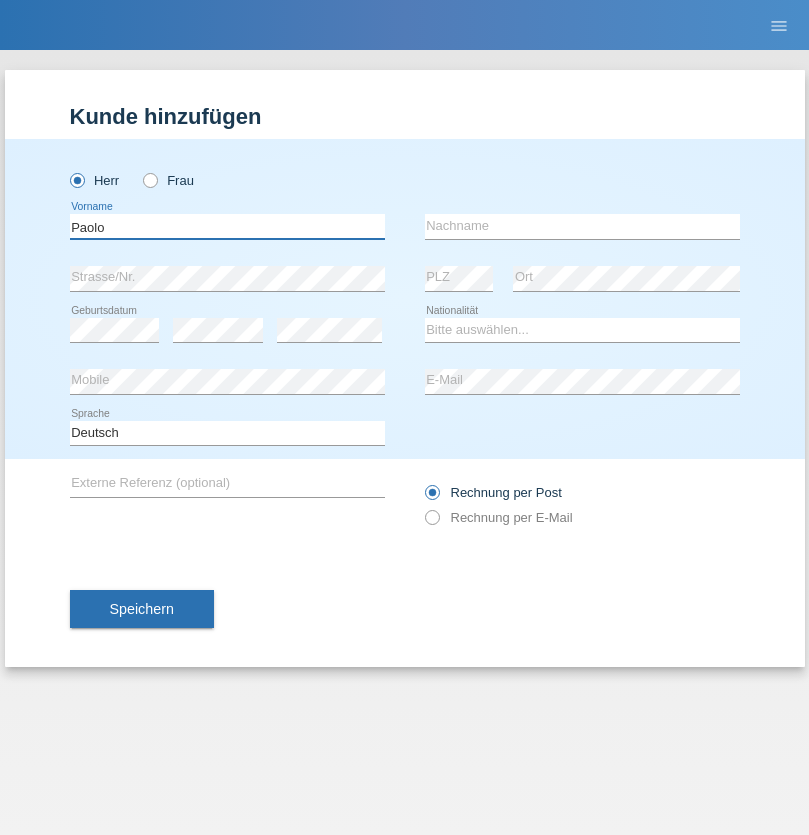 type on "Paolo" 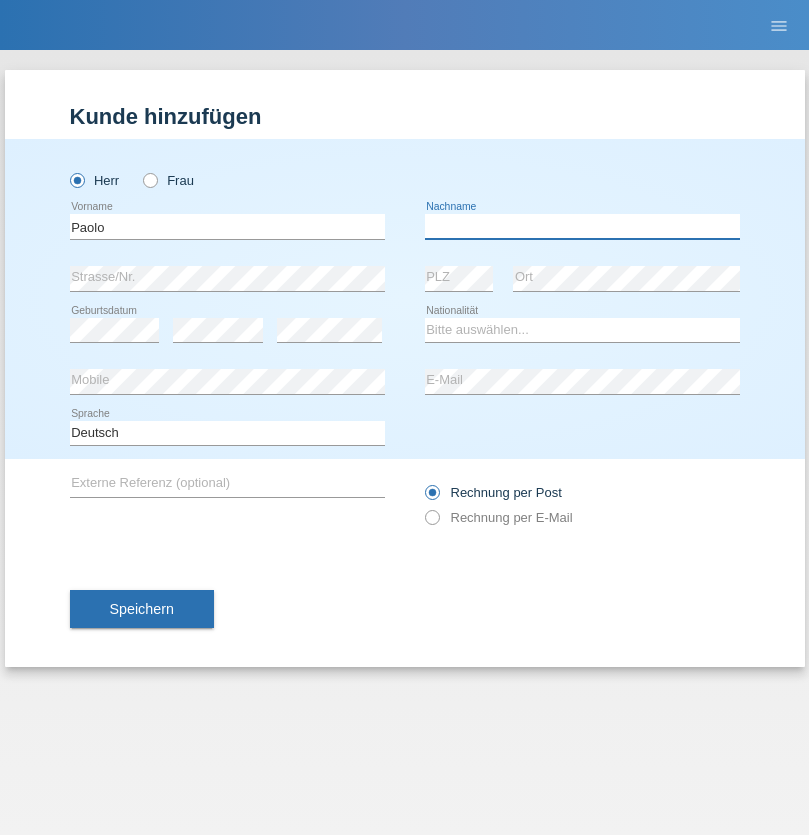 click at bounding box center (582, 226) 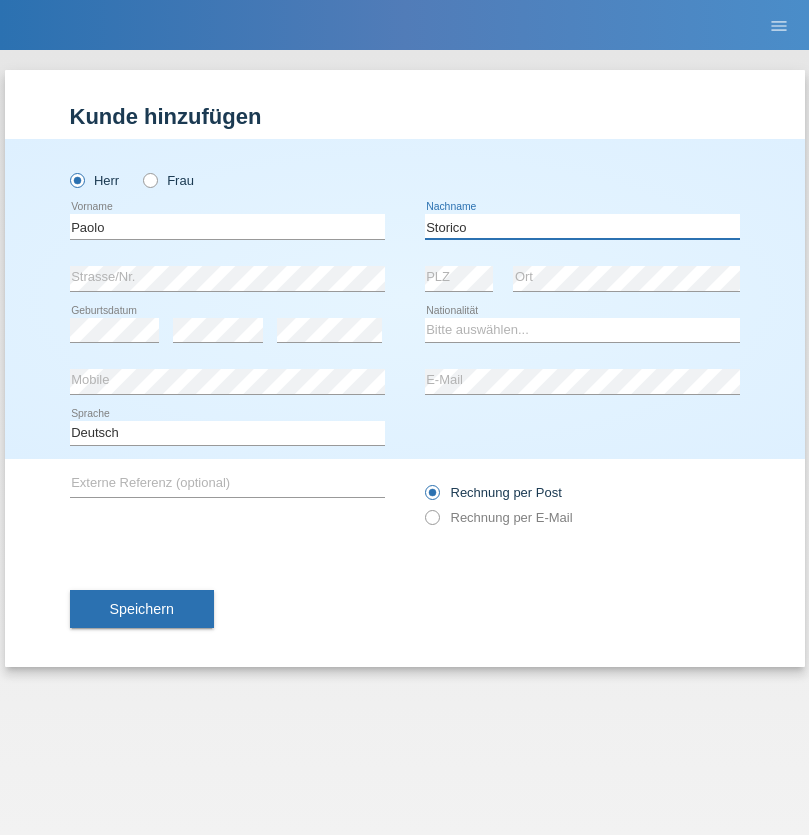 type on "Storico" 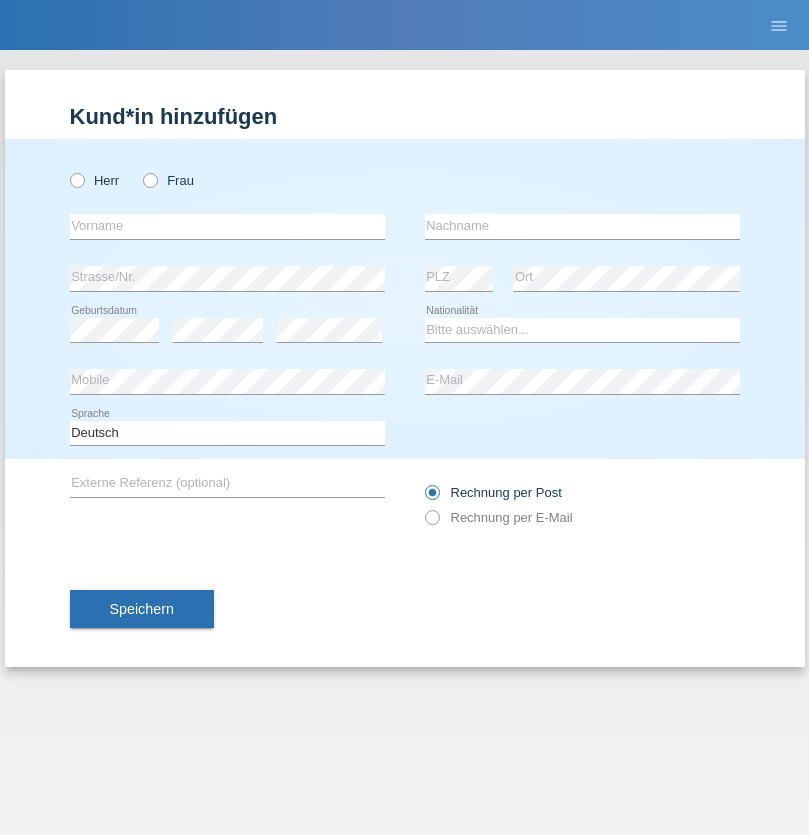 scroll, scrollTop: 0, scrollLeft: 0, axis: both 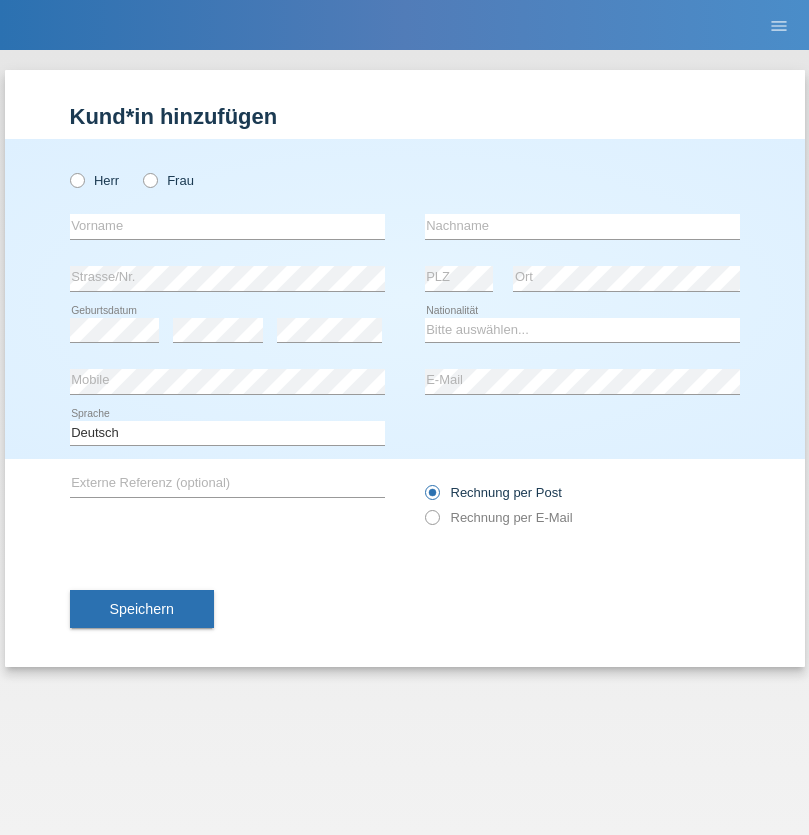 radio on "true" 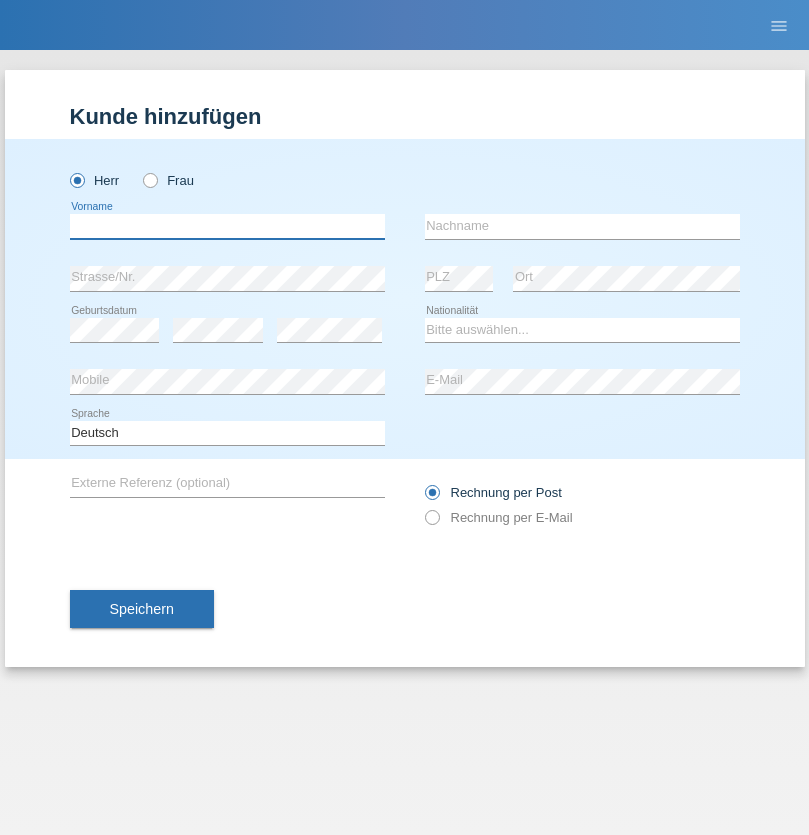 click at bounding box center (227, 226) 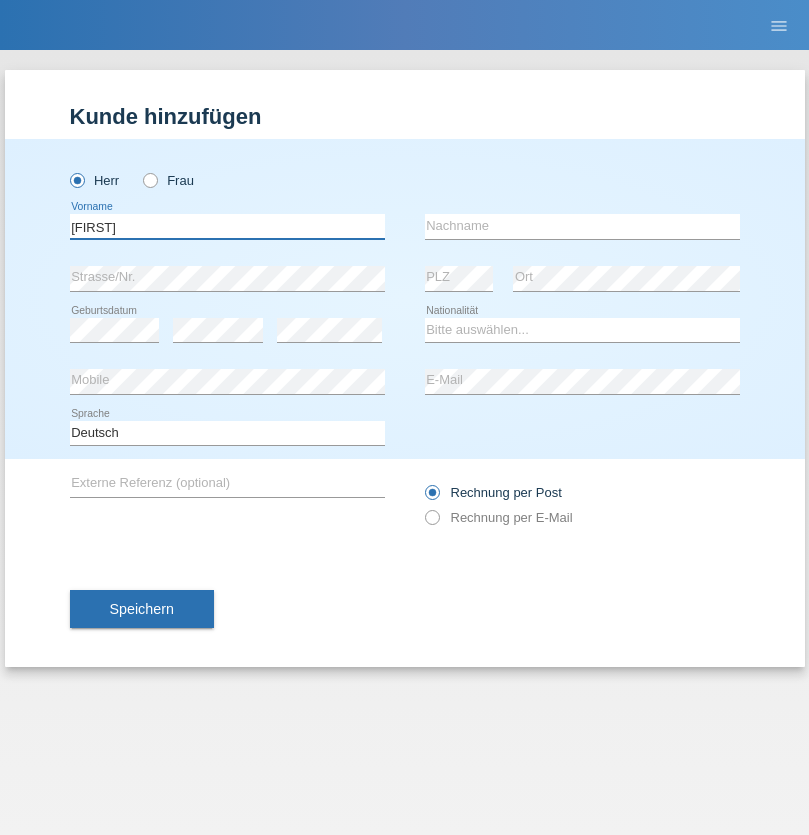 type on "[FIRST]" 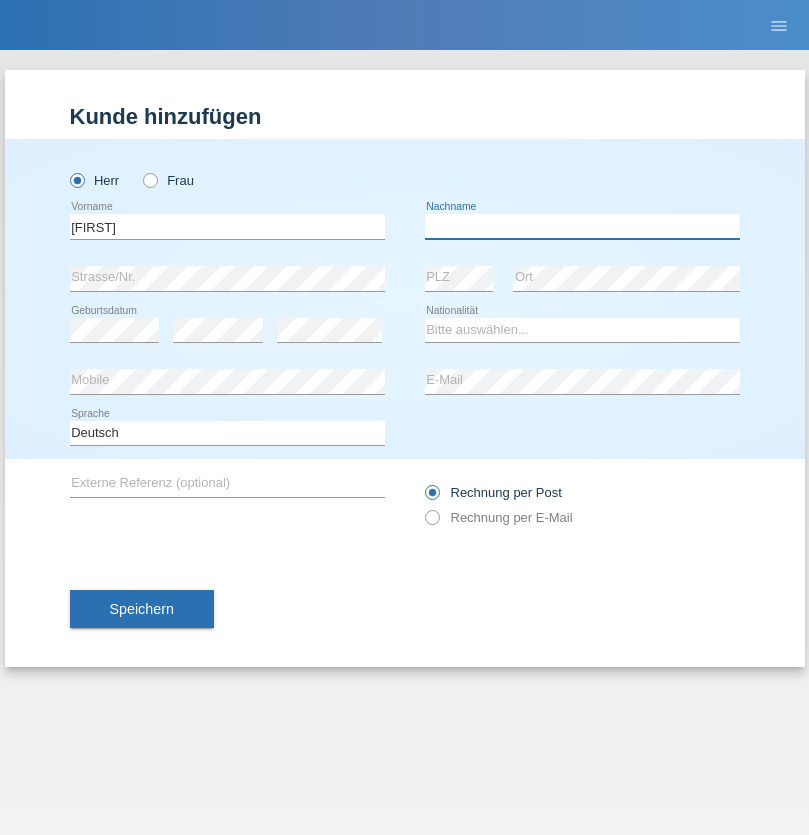 click at bounding box center [582, 226] 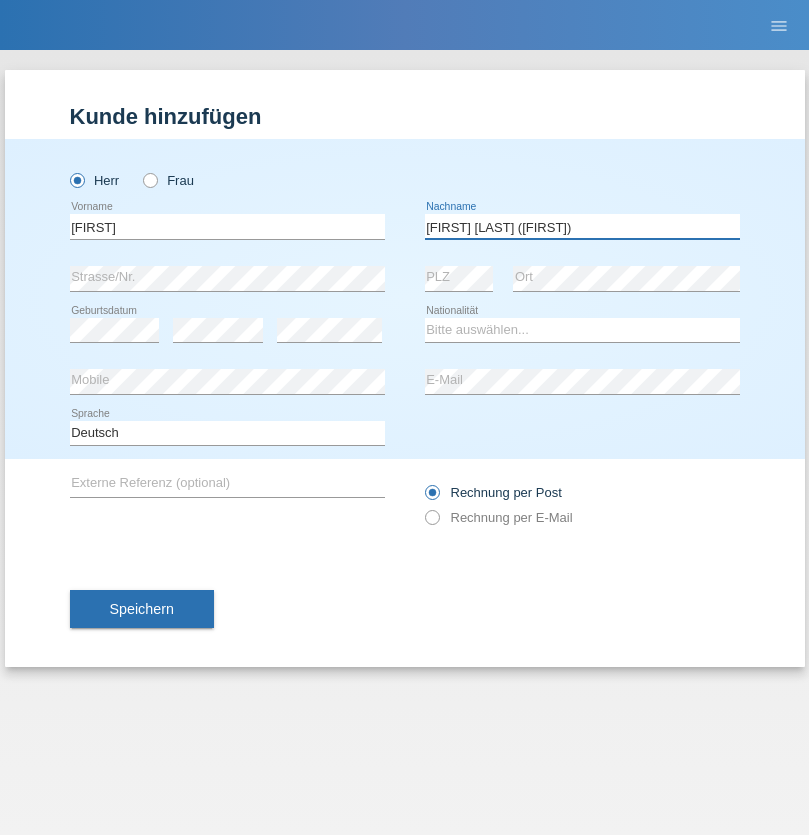 type on "[FIRST] [LAST] ([FIRST])" 